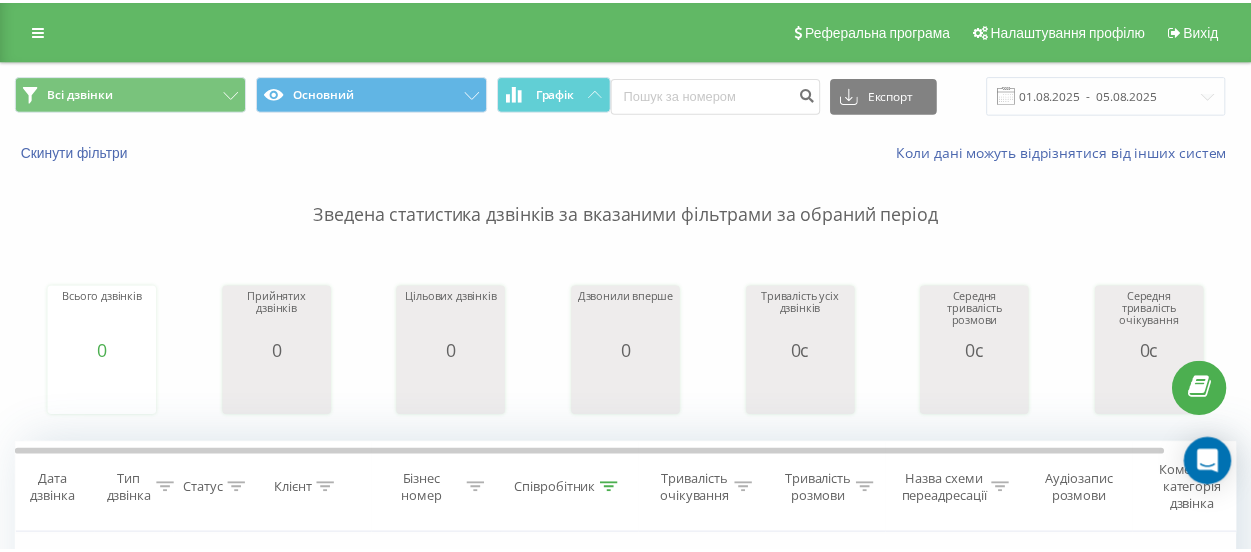 scroll, scrollTop: 0, scrollLeft: 0, axis: both 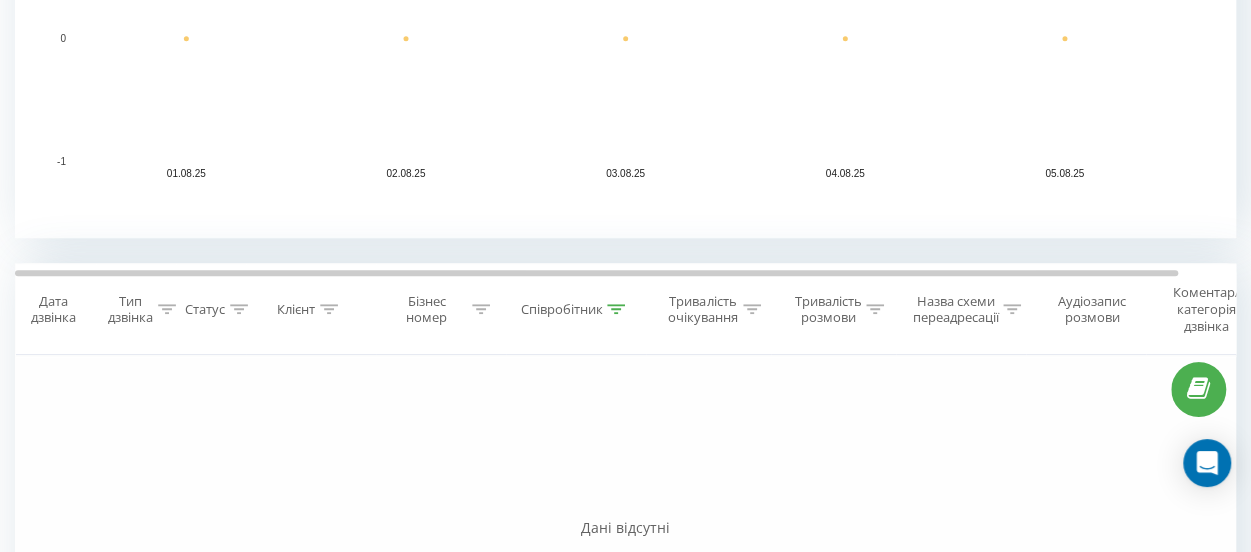 click 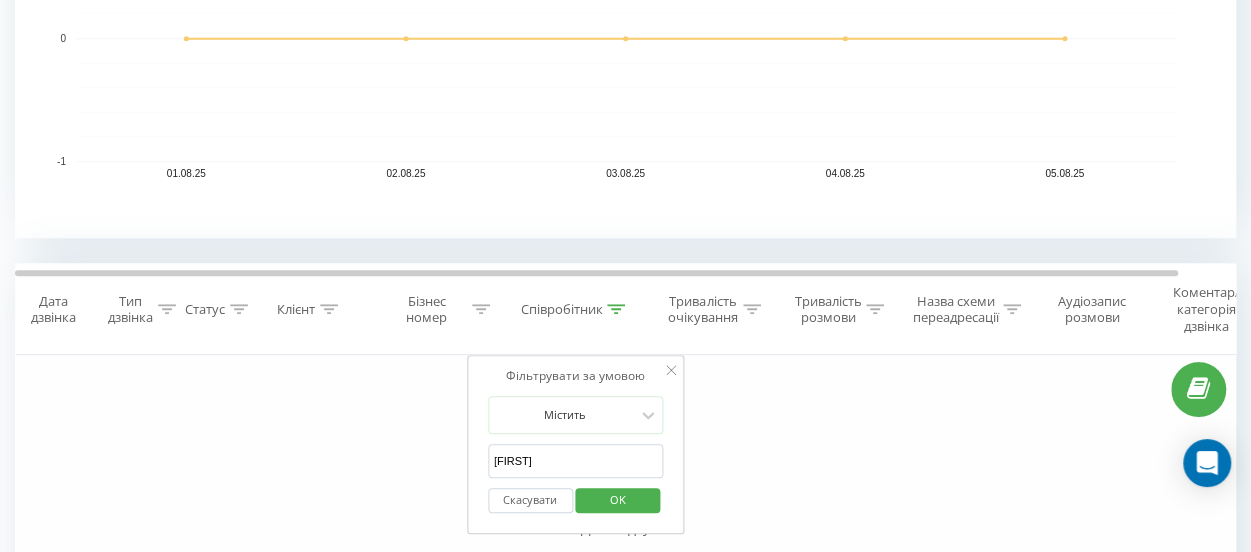drag, startPoint x: 558, startPoint y: 464, endPoint x: 468, endPoint y: 461, distance: 90.04999 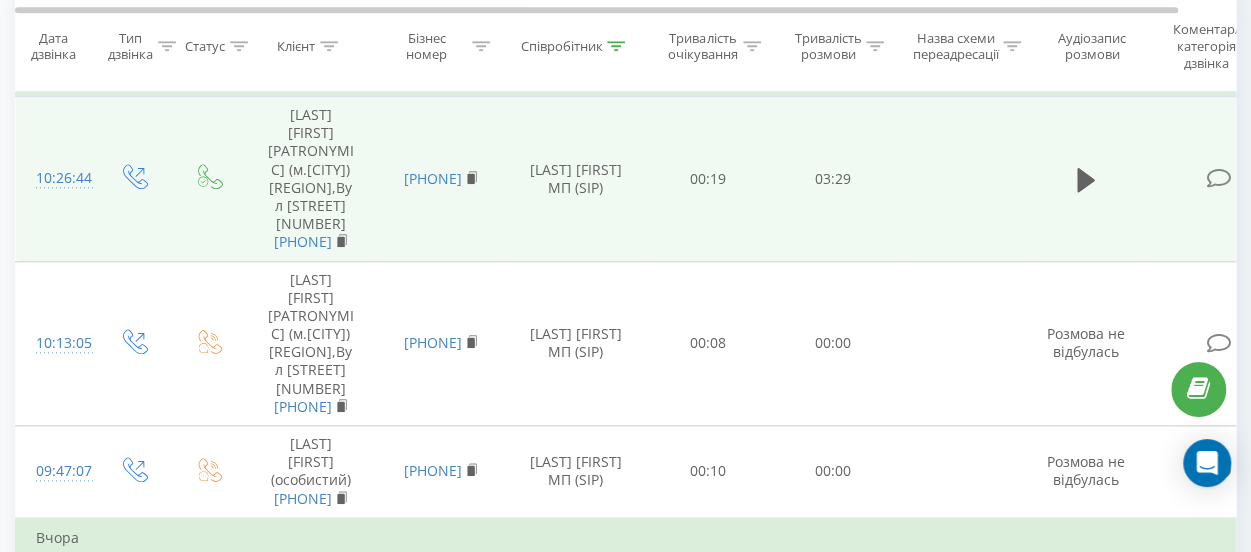 scroll, scrollTop: 868, scrollLeft: 0, axis: vertical 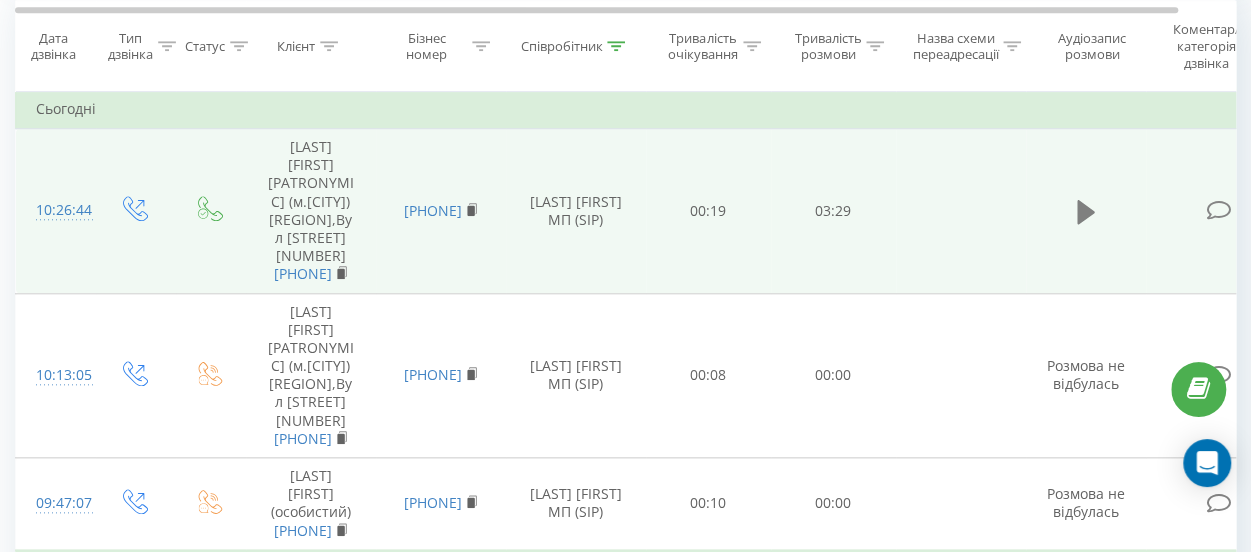 click 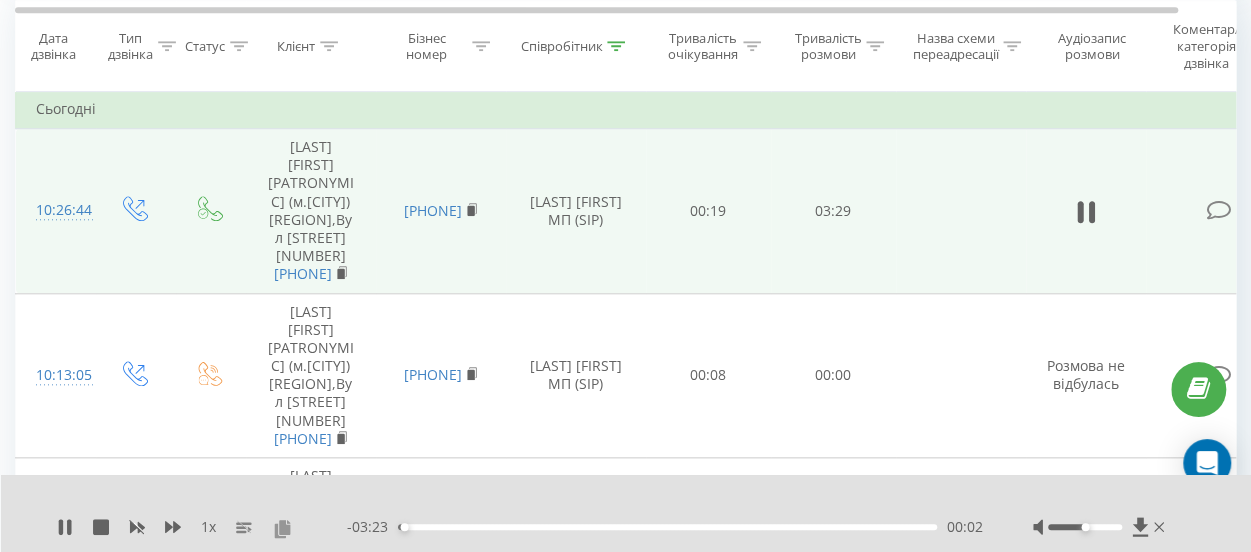 click at bounding box center (282, 528) 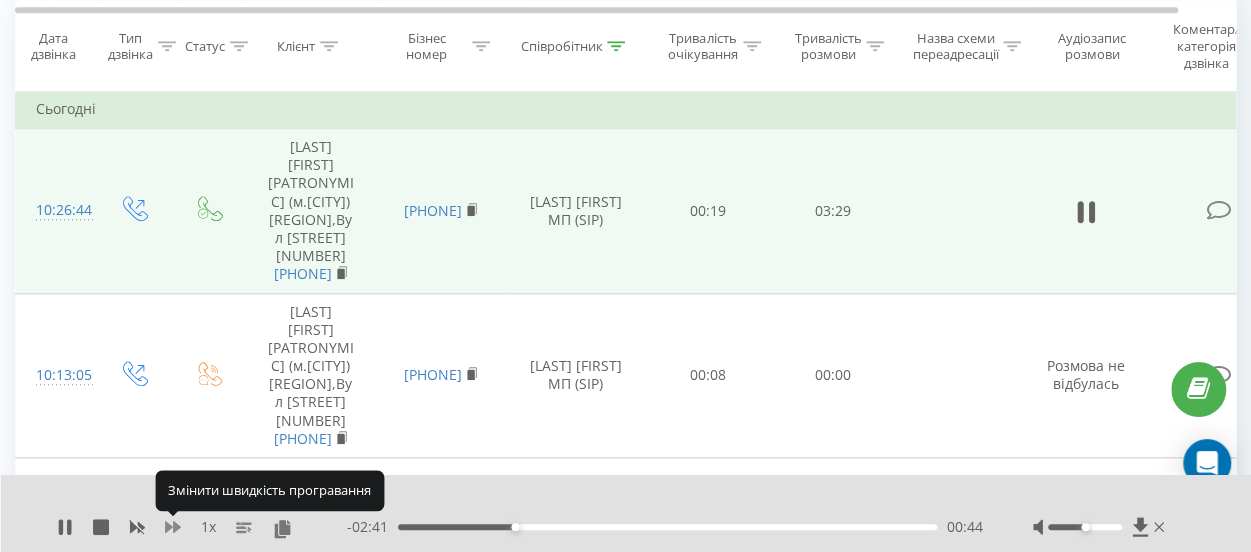 click 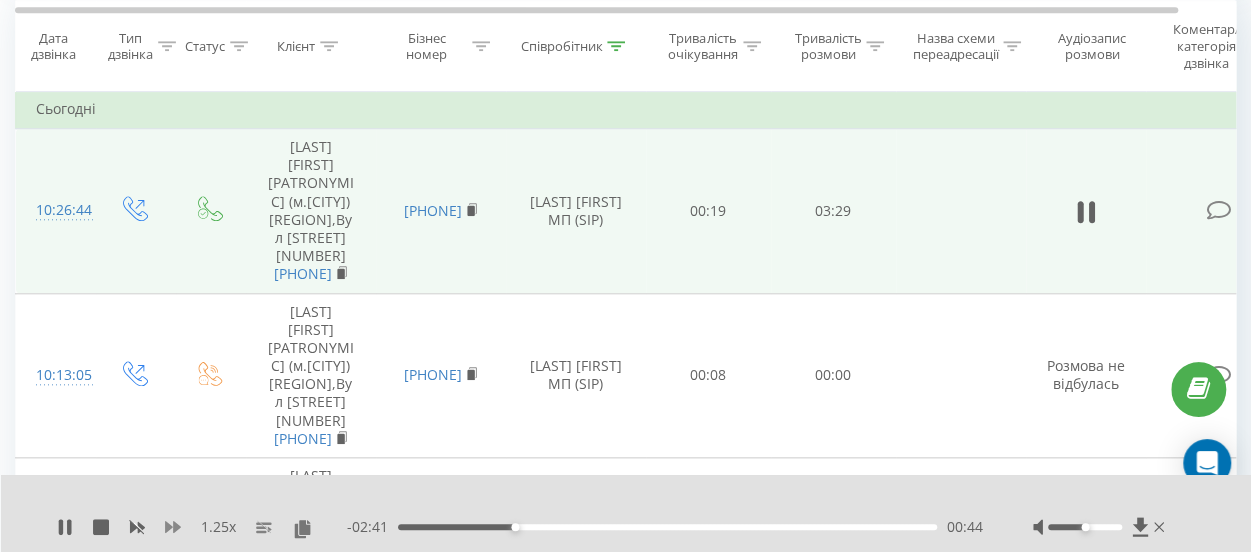 click 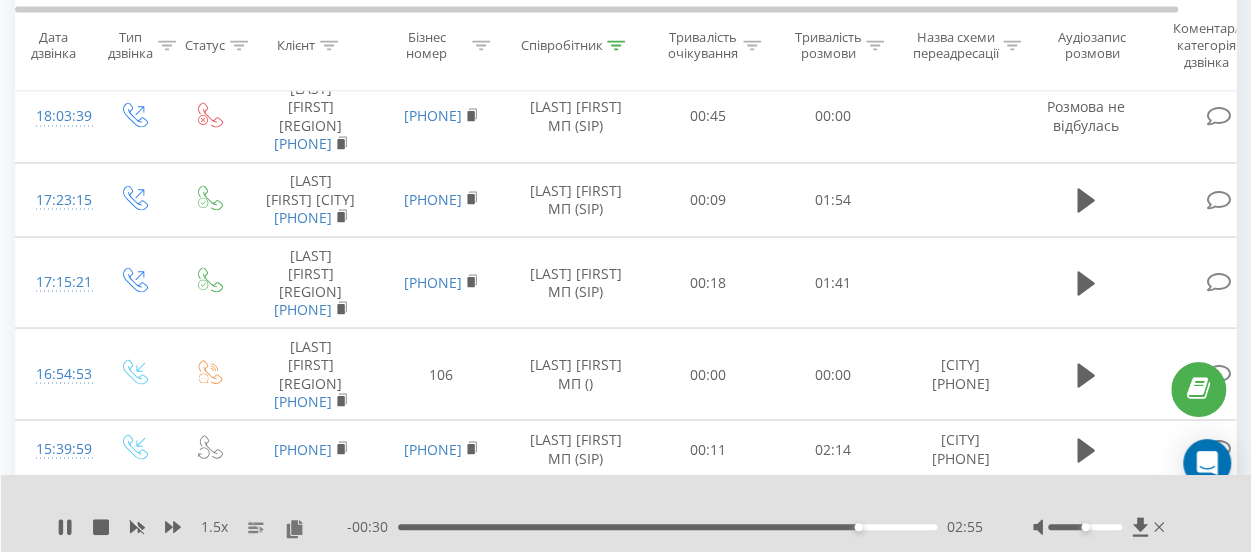 scroll, scrollTop: 1700, scrollLeft: 0, axis: vertical 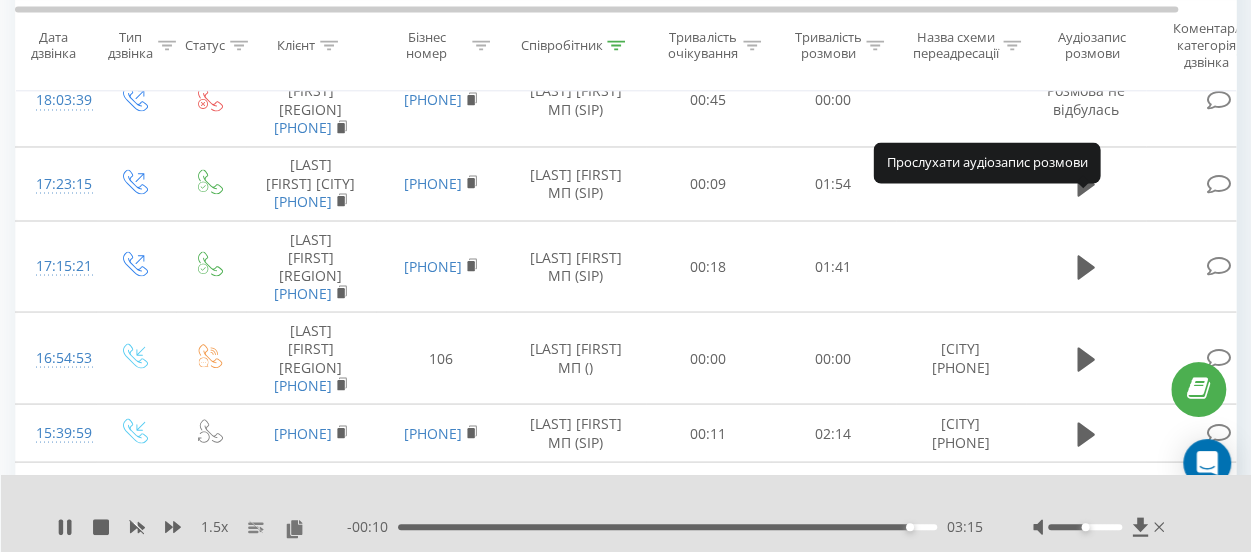 click 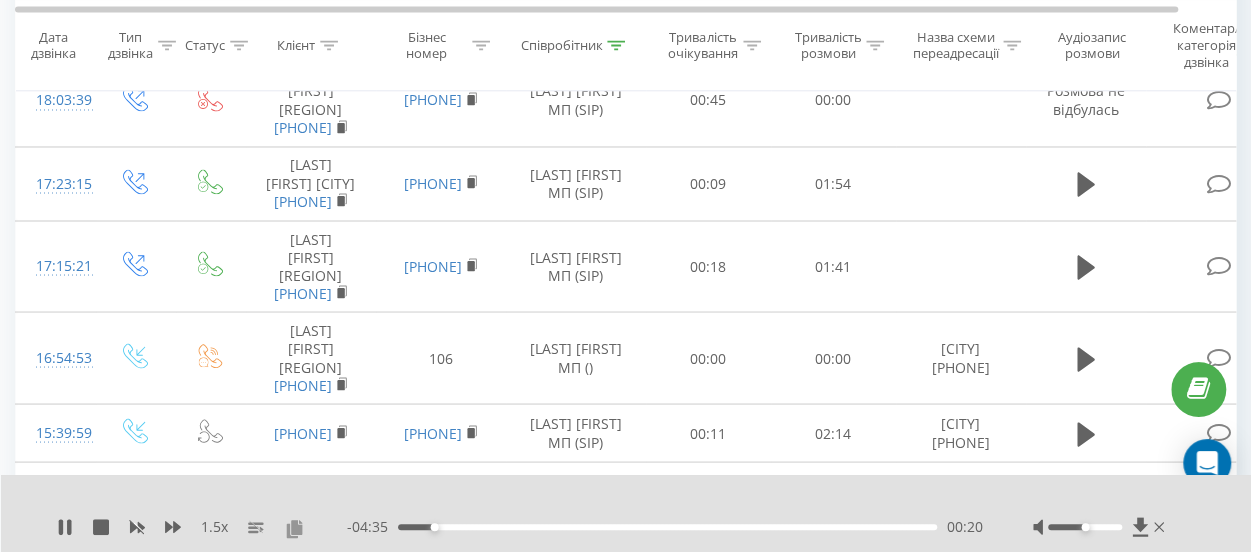 click at bounding box center (294, 528) 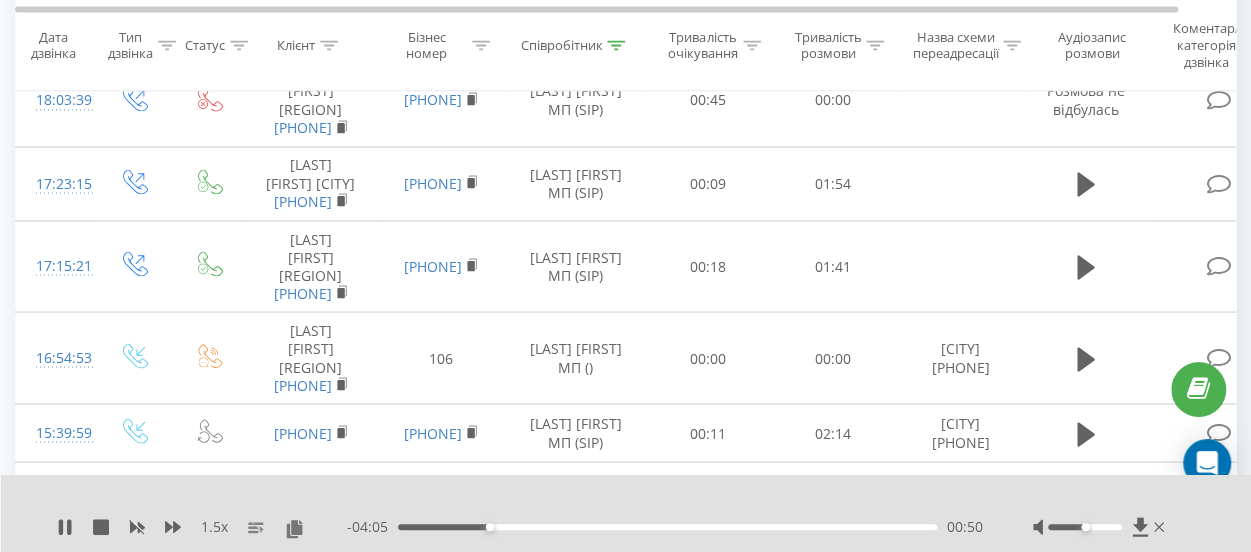 click on "00:50" at bounding box center [667, 527] 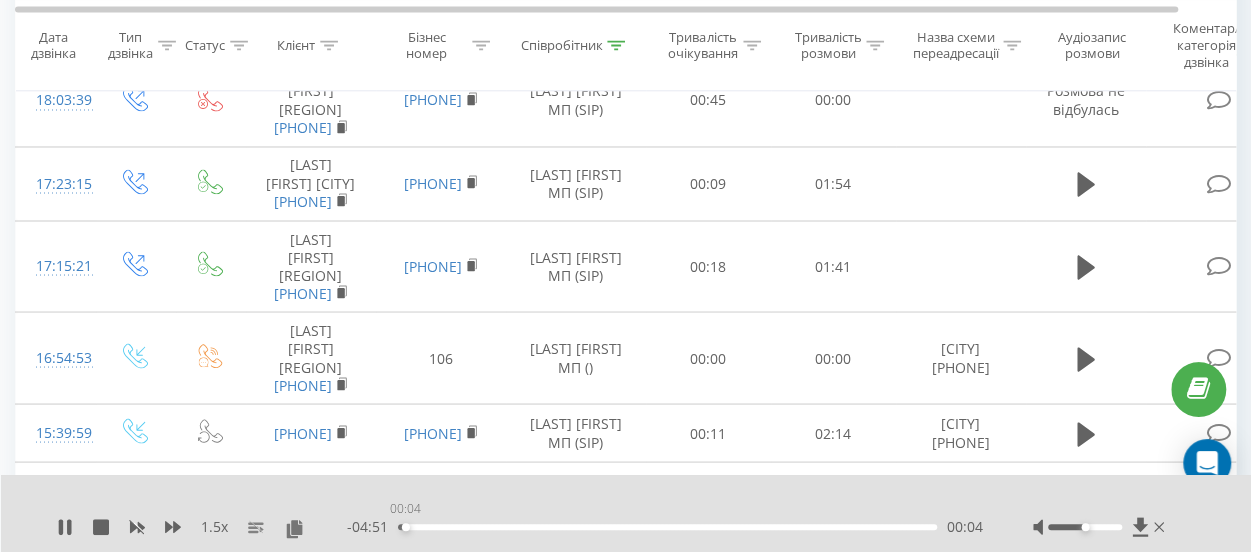 click on "00:04" at bounding box center (667, 527) 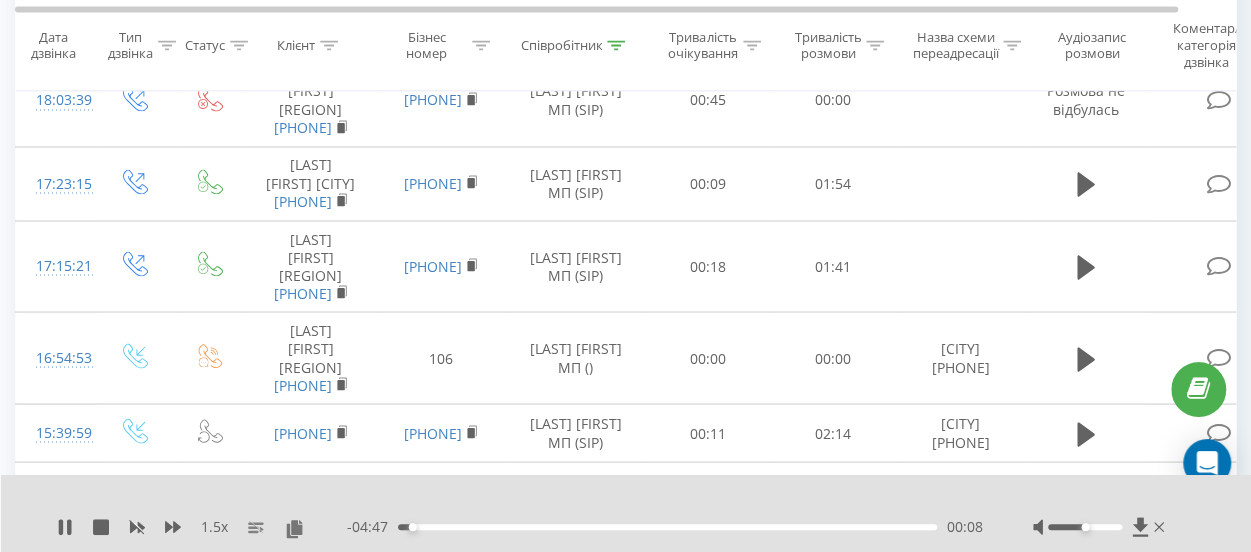 click on "00:08" at bounding box center [667, 527] 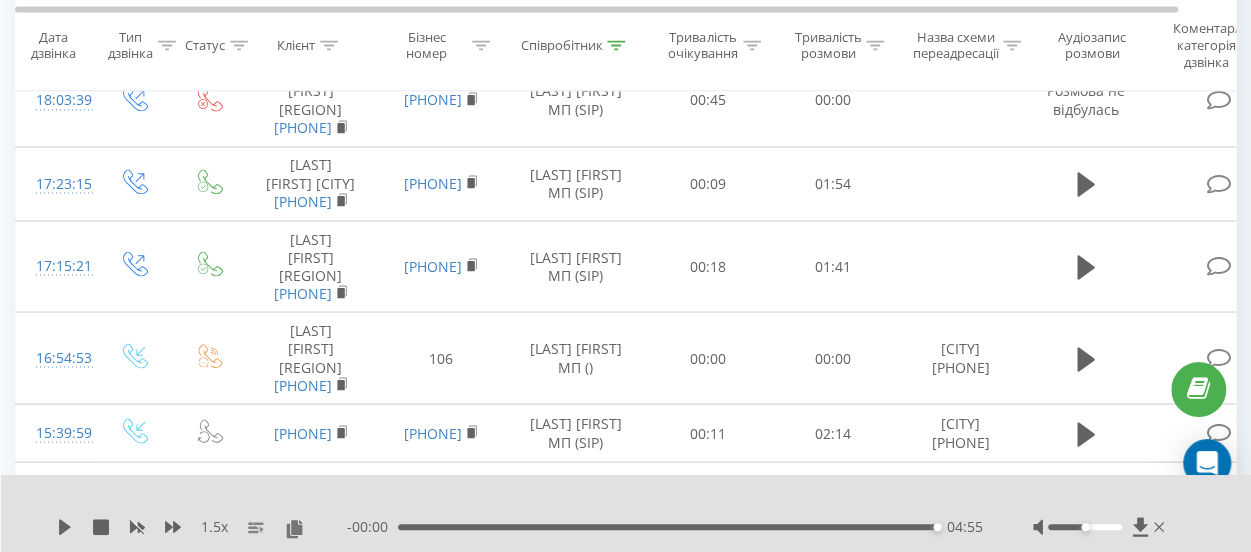 click on "04:55" at bounding box center (667, 527) 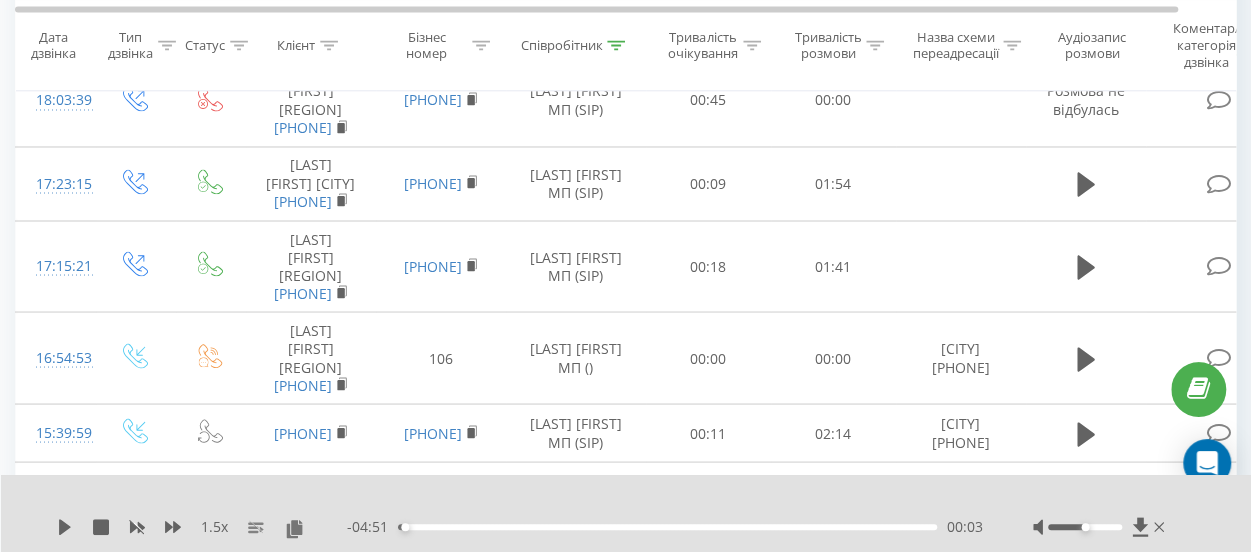 click on "- 04:51 00:03   00:03" at bounding box center (665, 527) 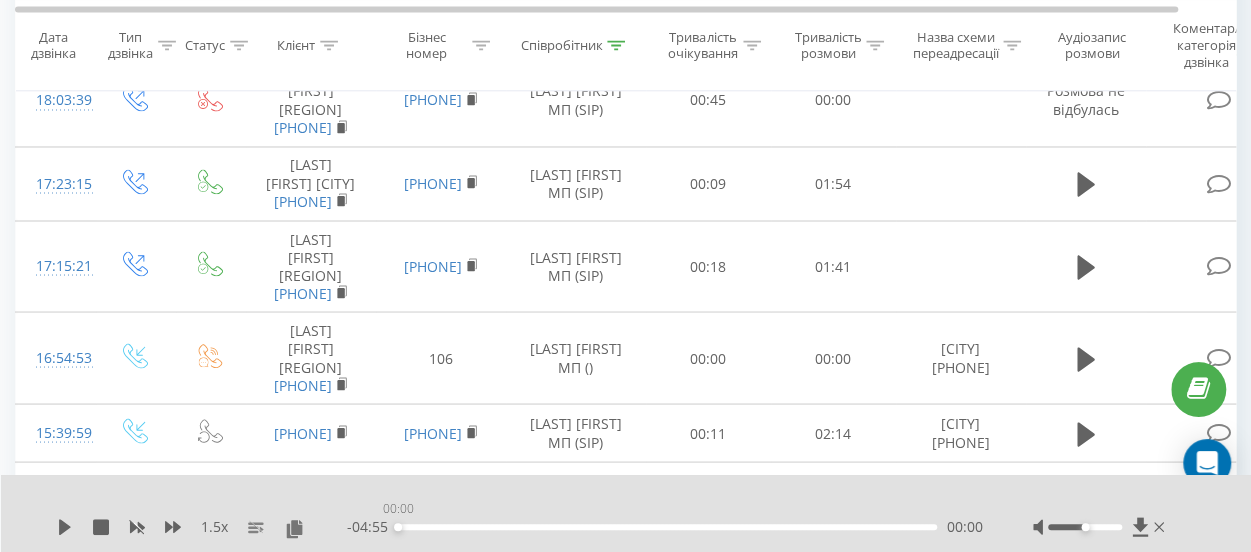 drag, startPoint x: 405, startPoint y: 526, endPoint x: 372, endPoint y: 520, distance: 33.54102 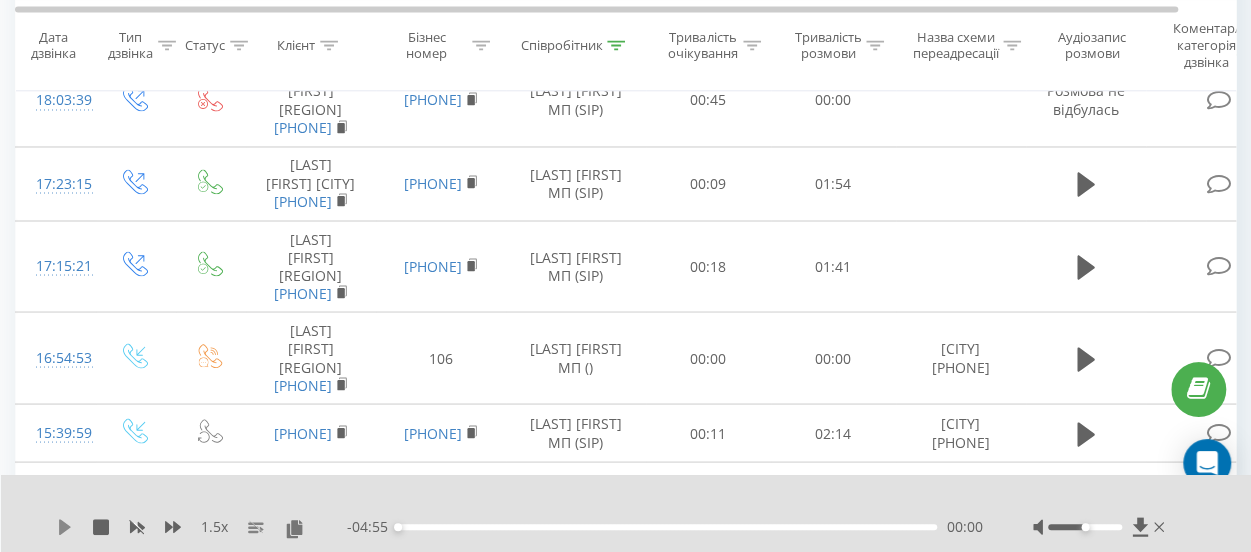 click 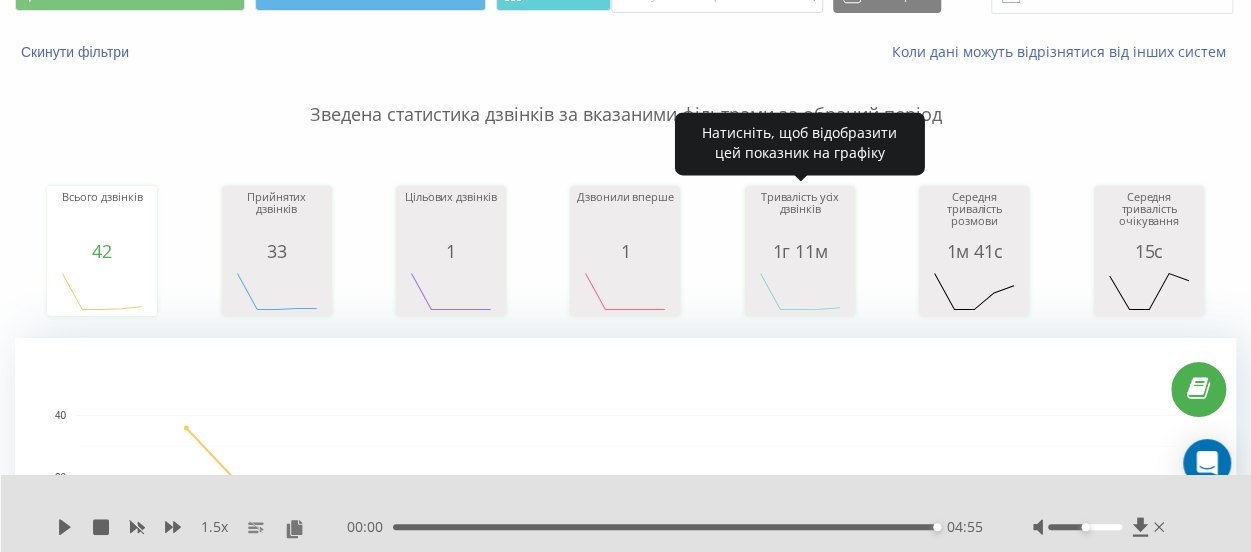 scroll, scrollTop: 500, scrollLeft: 0, axis: vertical 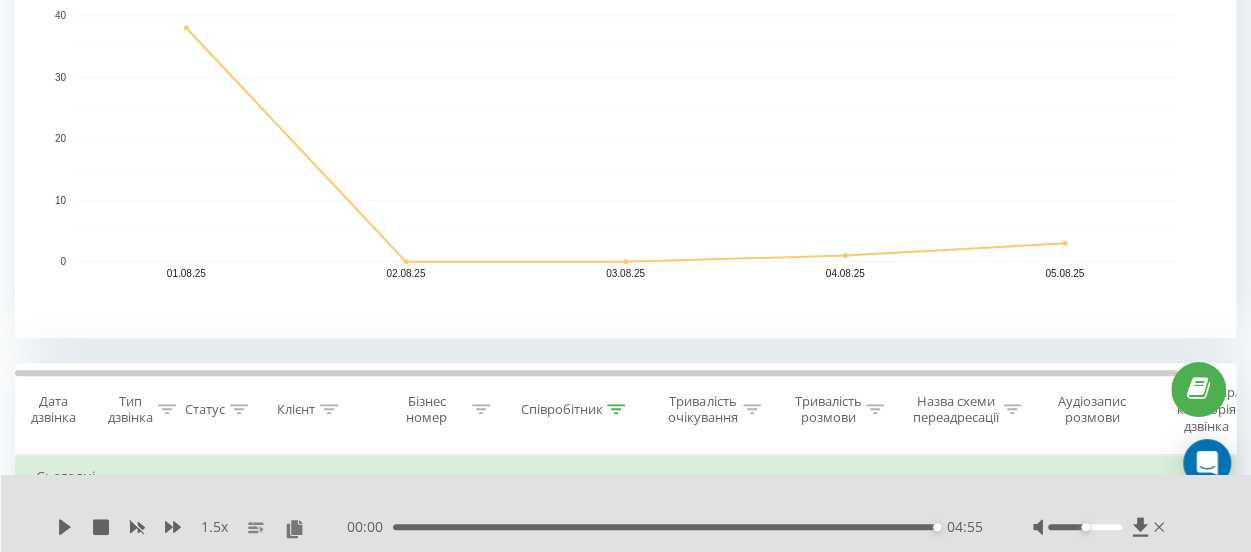 click 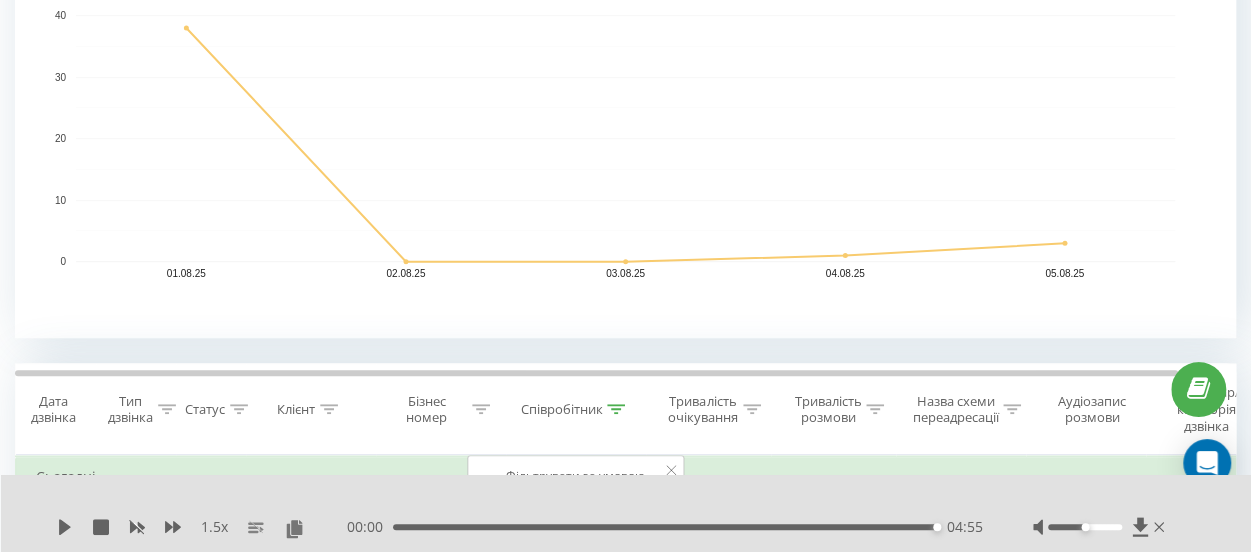 scroll, scrollTop: 800, scrollLeft: 0, axis: vertical 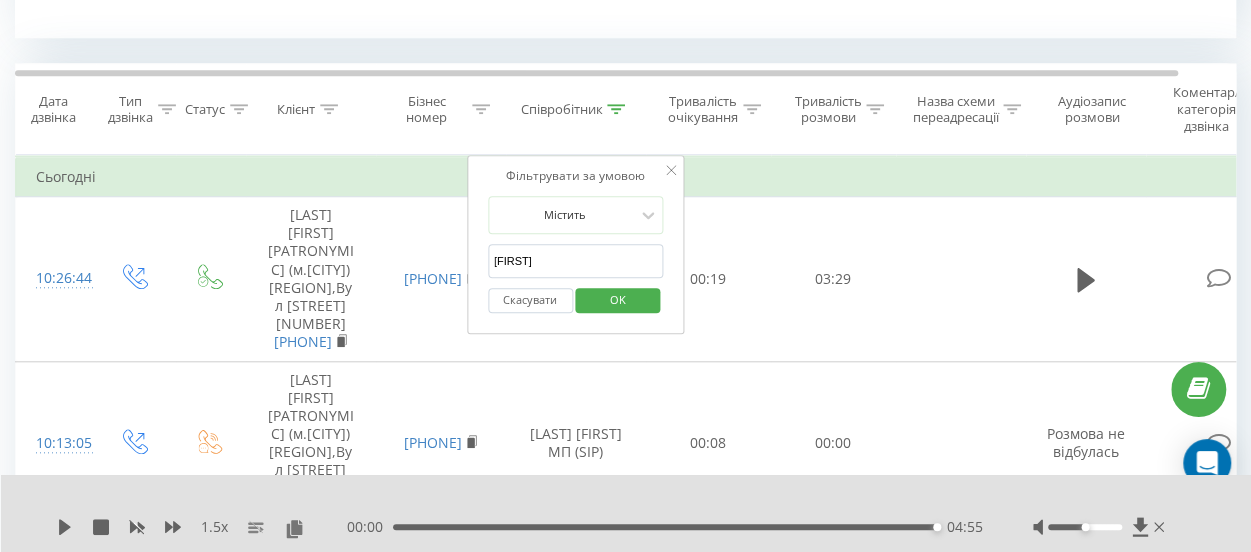 drag, startPoint x: 546, startPoint y: 260, endPoint x: 502, endPoint y: 253, distance: 44.553337 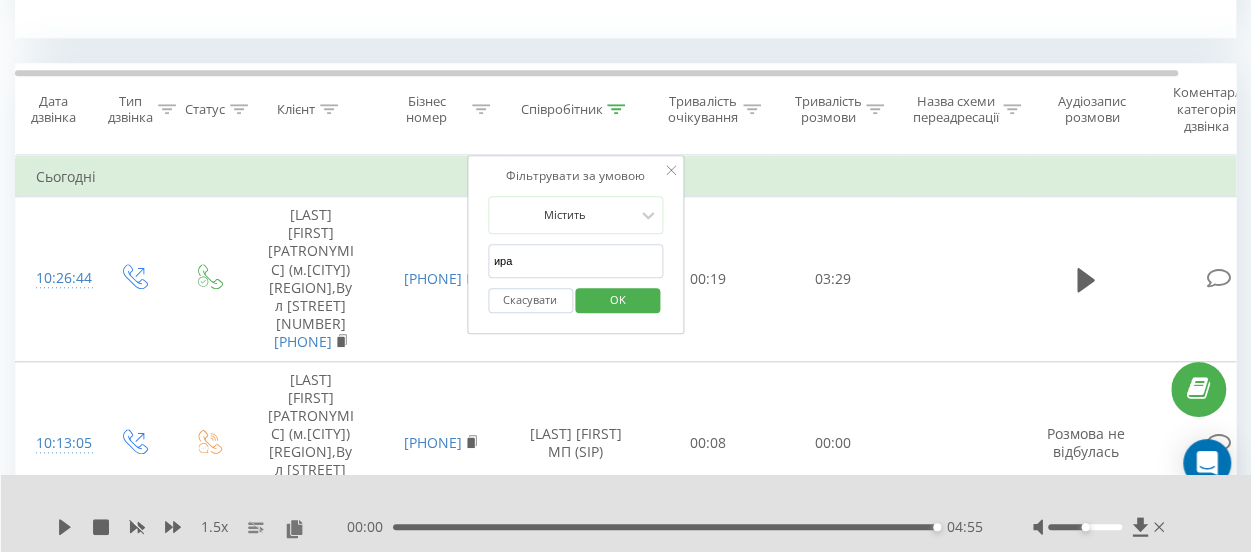 click on "OK" at bounding box center (618, 299) 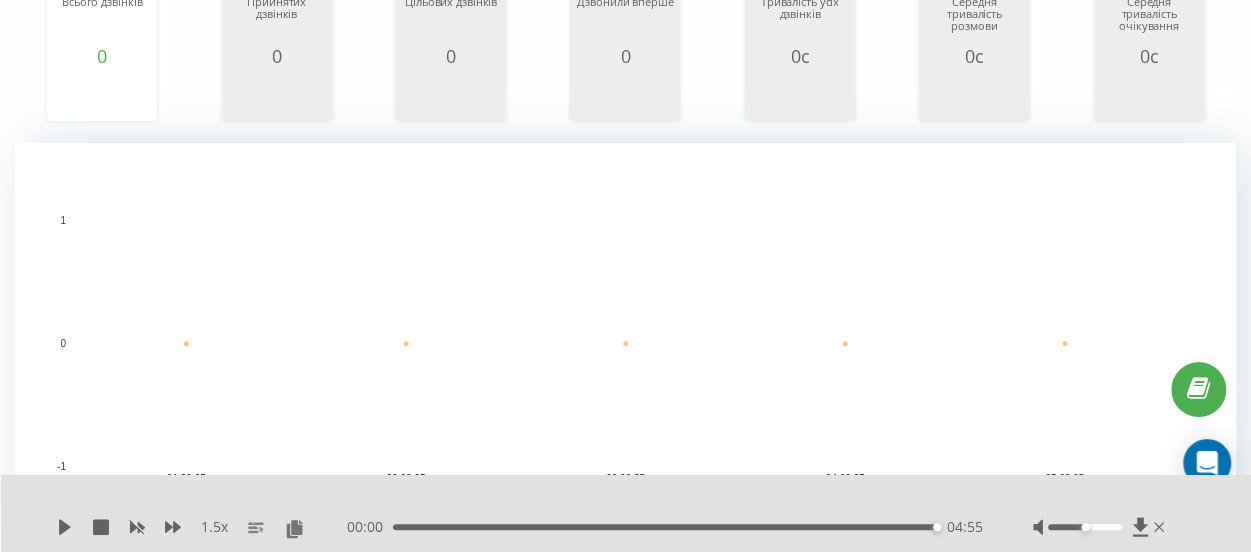 scroll, scrollTop: 600, scrollLeft: 0, axis: vertical 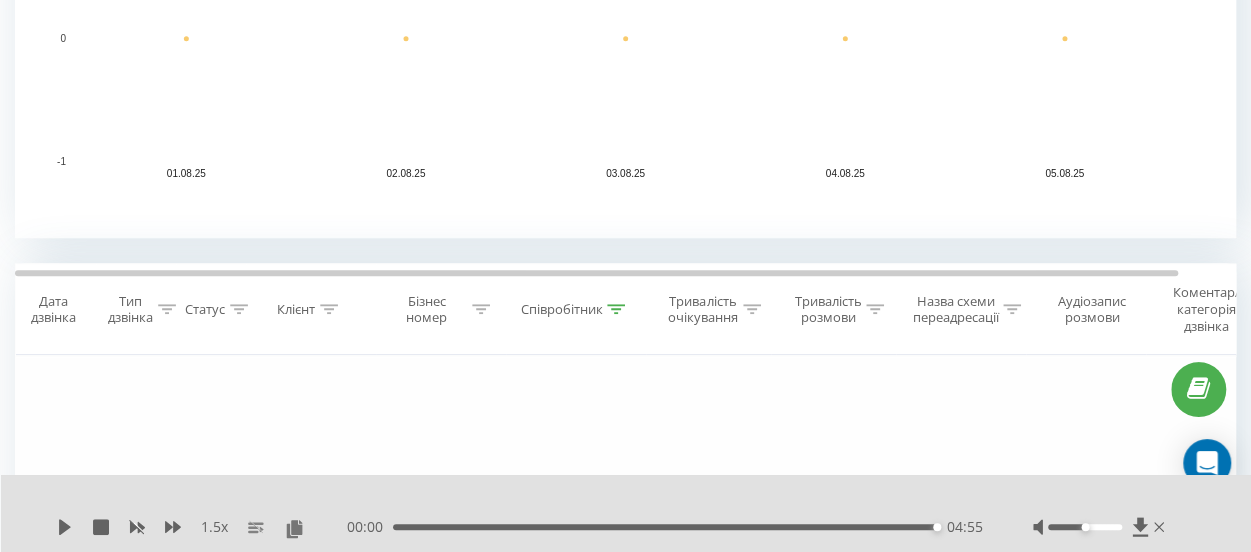 click 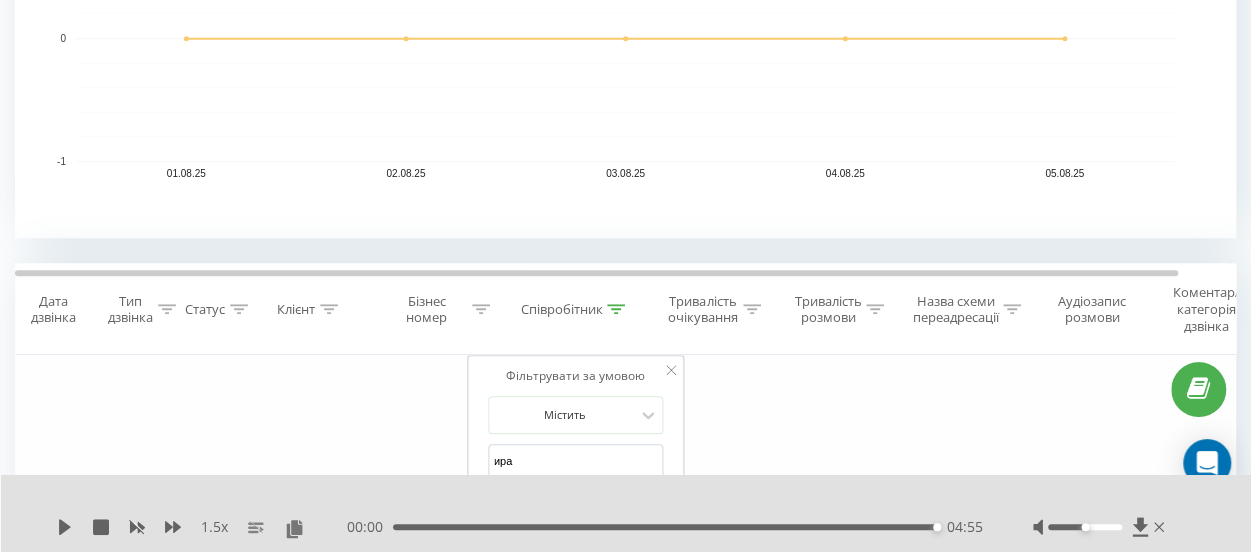 click on "Фільтрувати за умовою Дорівнює Введіть значення Скасувати OK Фільтрувати за умовою Дорівнює Введіть значення Скасувати OK Фільтрувати за умовою Містить Скасувати OK Фільтрувати за умовою Містить Скасувати OK Фільтрувати за умовою Містить [FIRST] Скасувати OK Фільтрувати за умовою Дорівнює Скасувати OK Фільтрувати за умовою Дорівнює Скасувати OK Фільтрувати за умовою Містить Скасувати OK Фільтрувати за умовою Дорівнює Введіть значення Скасувати OK" at bounding box center (625, 580) 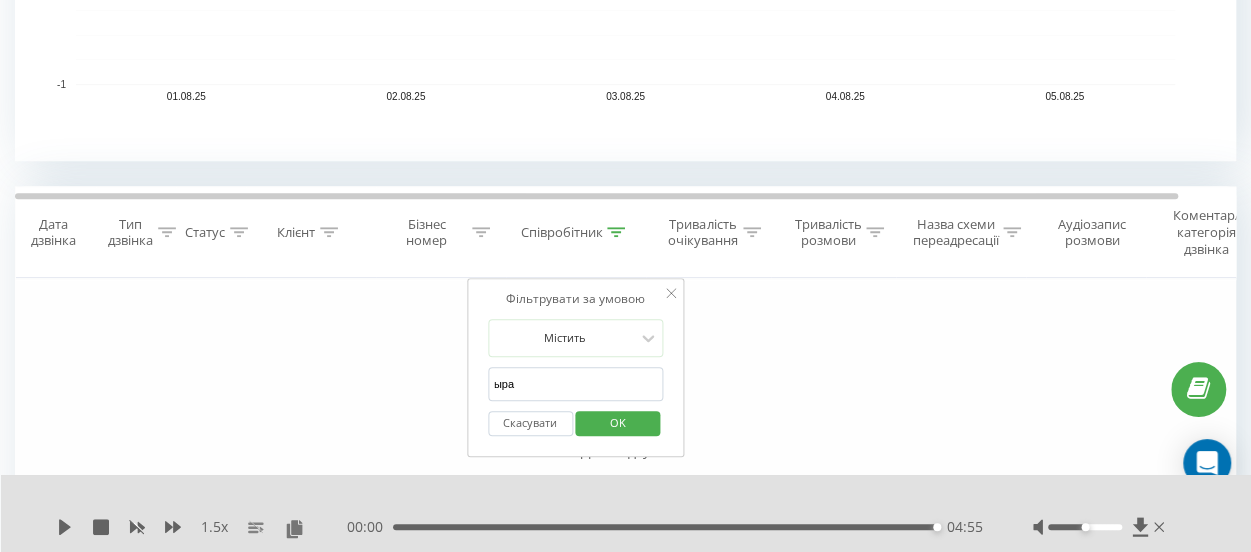 scroll, scrollTop: 700, scrollLeft: 0, axis: vertical 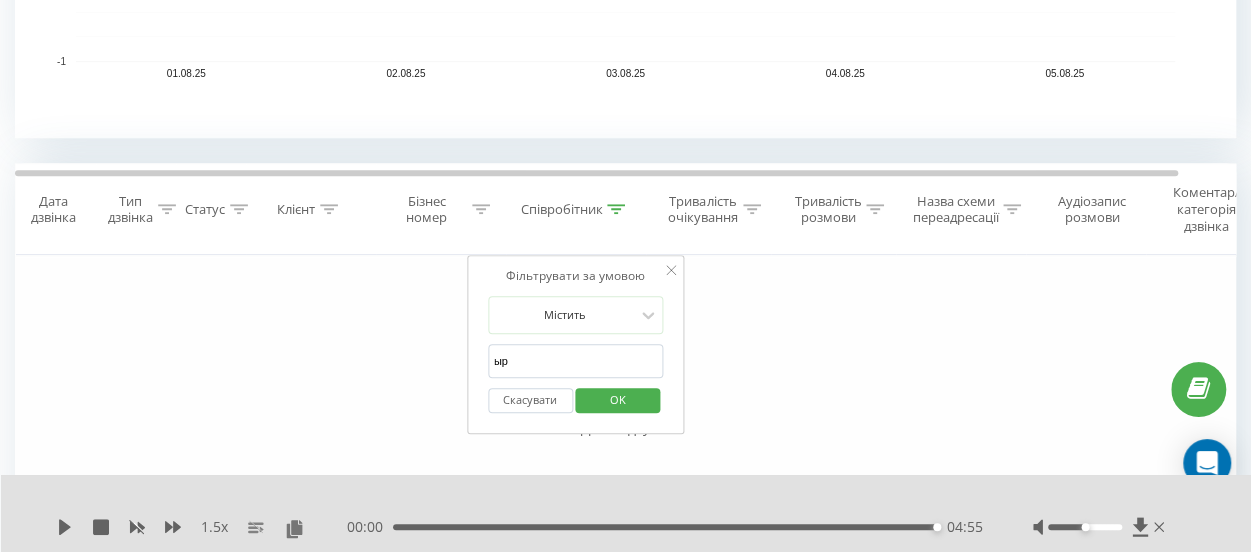 type on "ы" 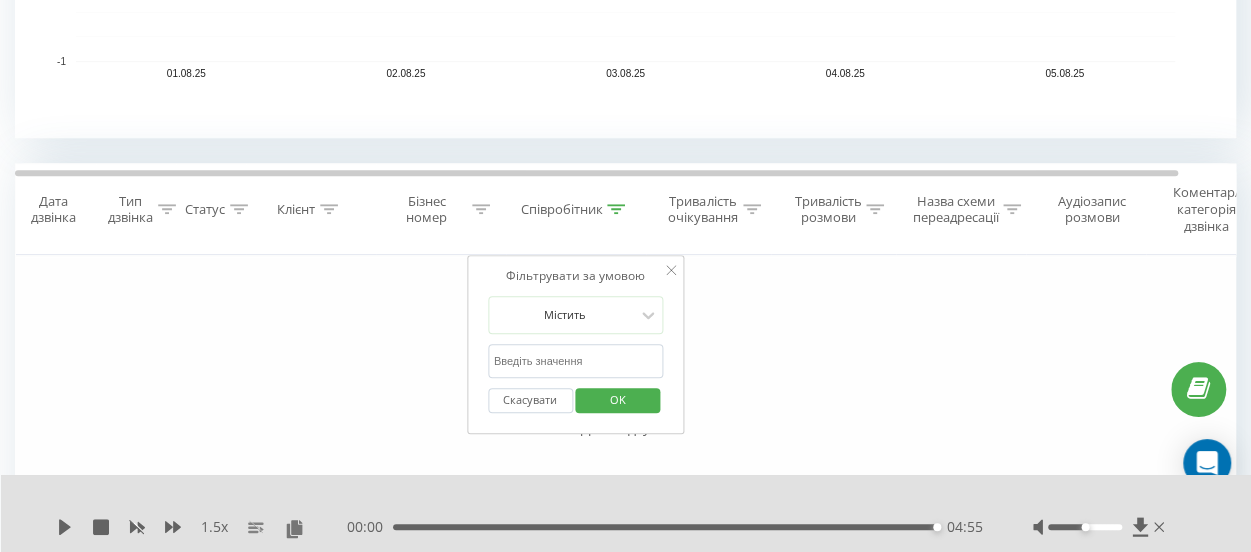 type on "s" 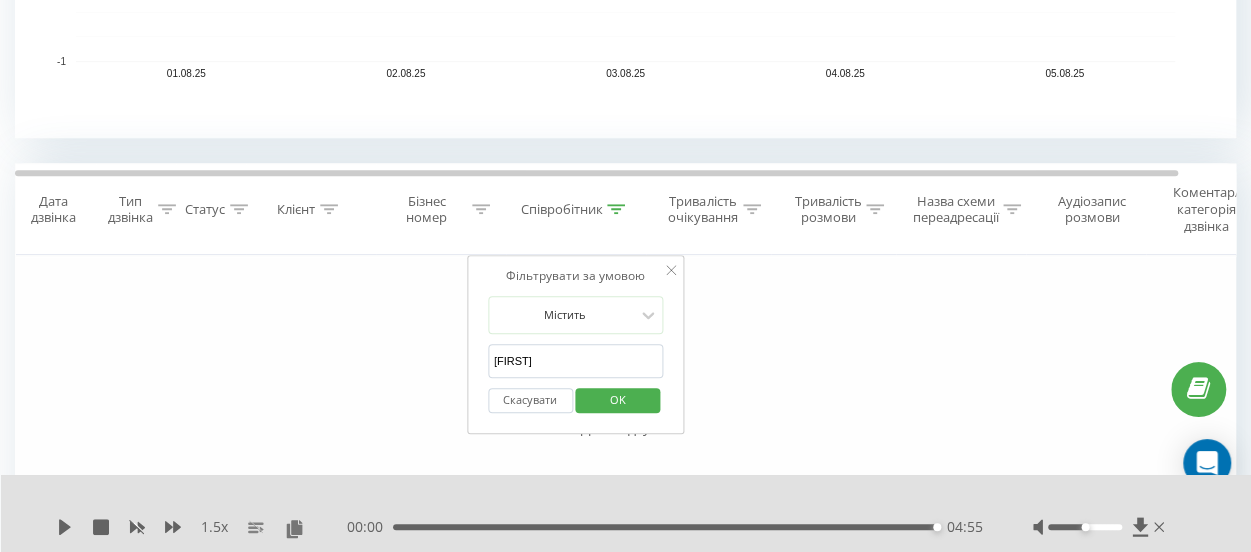 click on "OK" at bounding box center [618, 400] 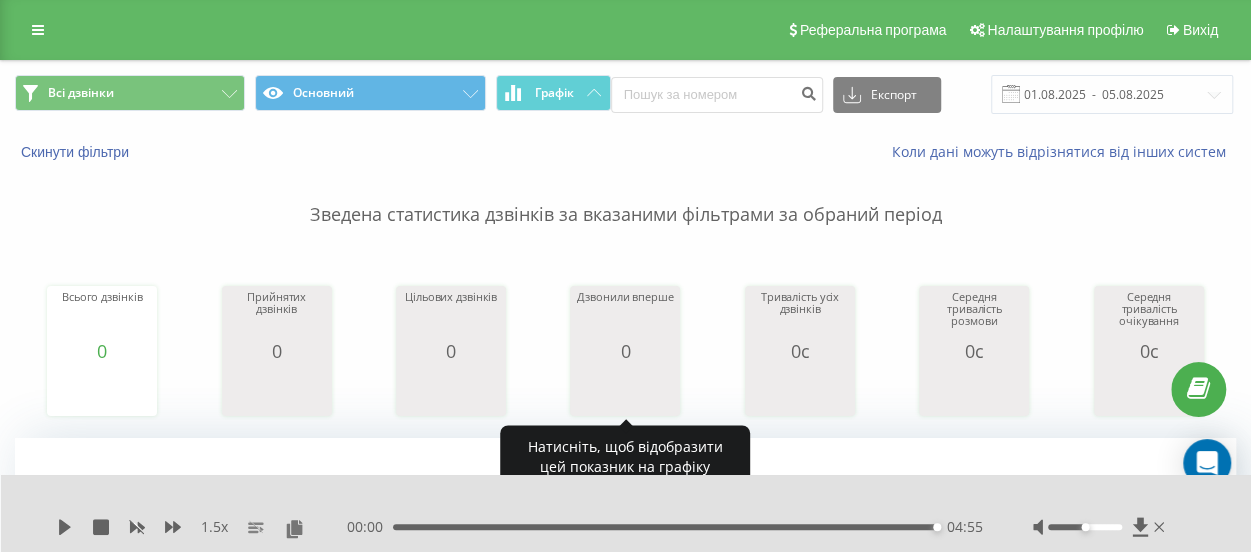 scroll, scrollTop: 500, scrollLeft: 0, axis: vertical 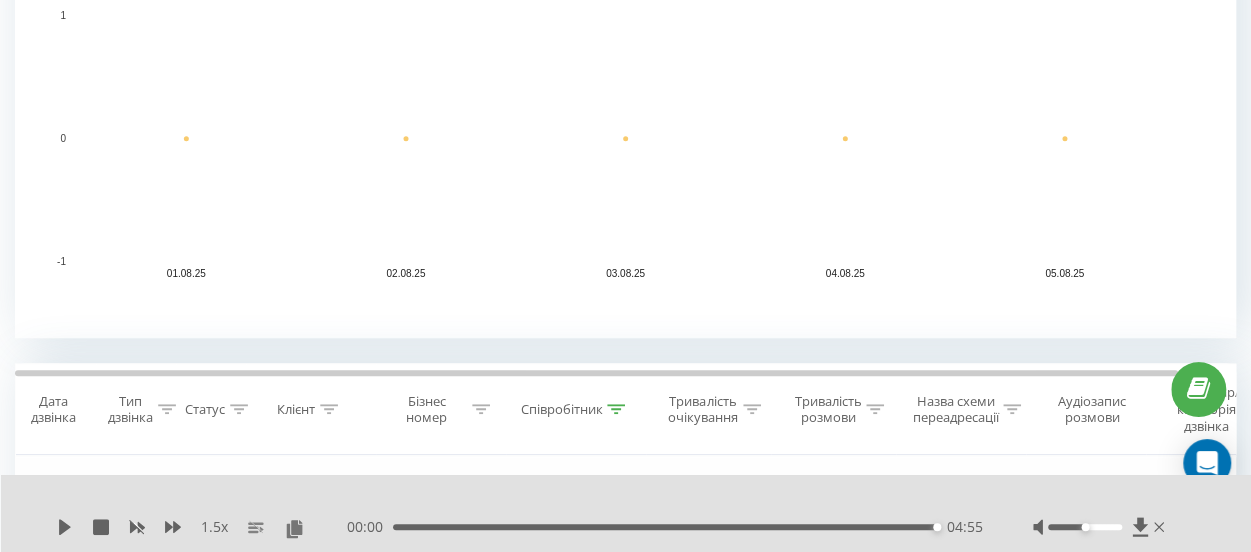 click 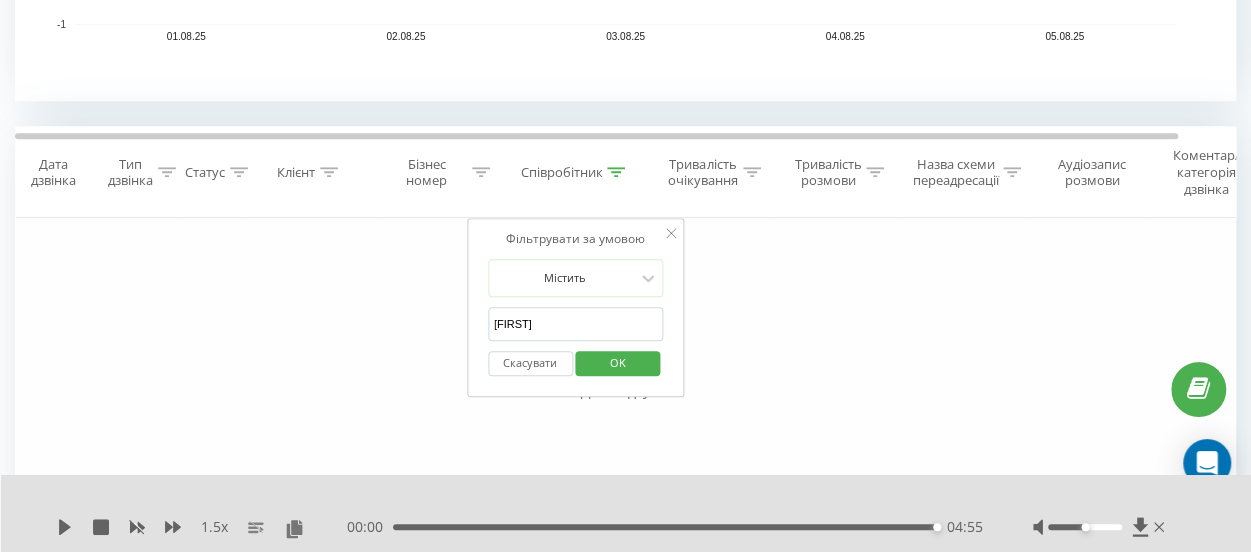 scroll, scrollTop: 800, scrollLeft: 0, axis: vertical 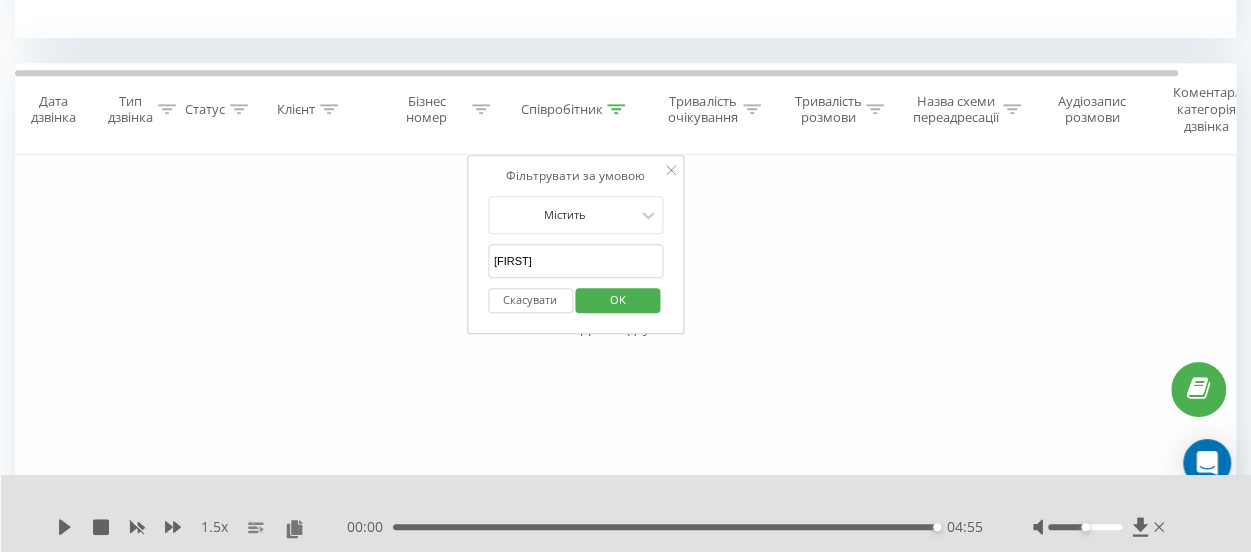 drag, startPoint x: 535, startPoint y: 261, endPoint x: 418, endPoint y: 237, distance: 119.43617 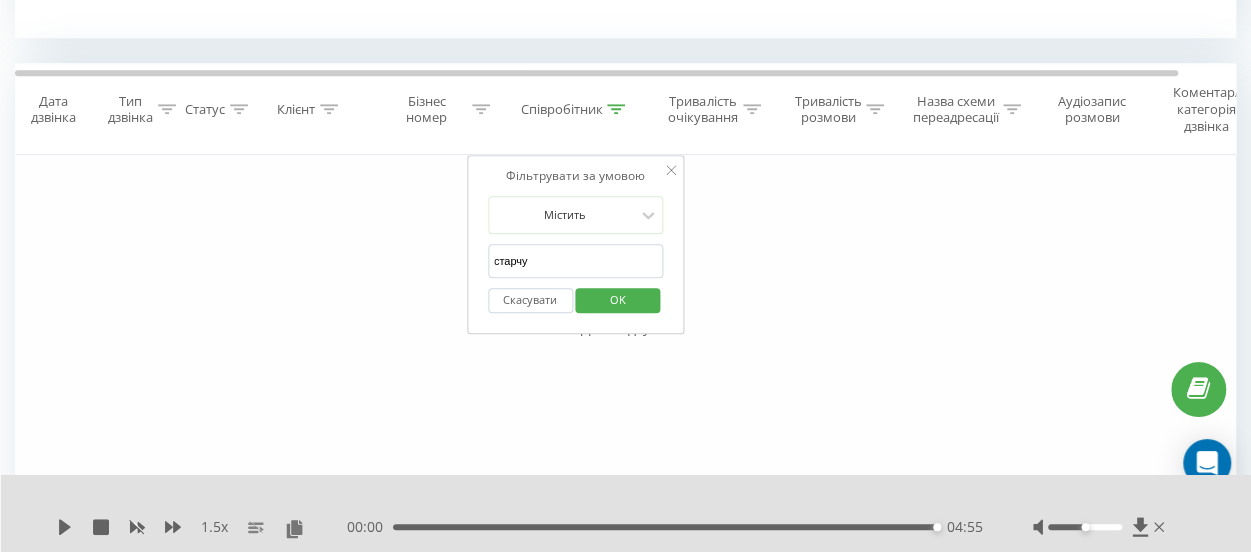 type on "старчук" 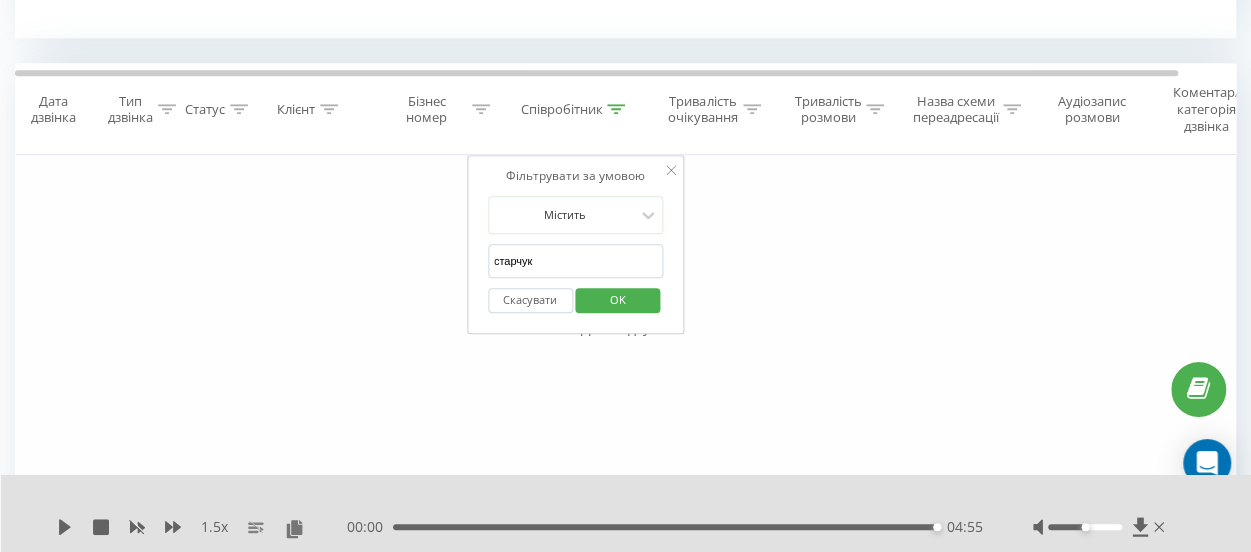 click on "OK" at bounding box center (618, 300) 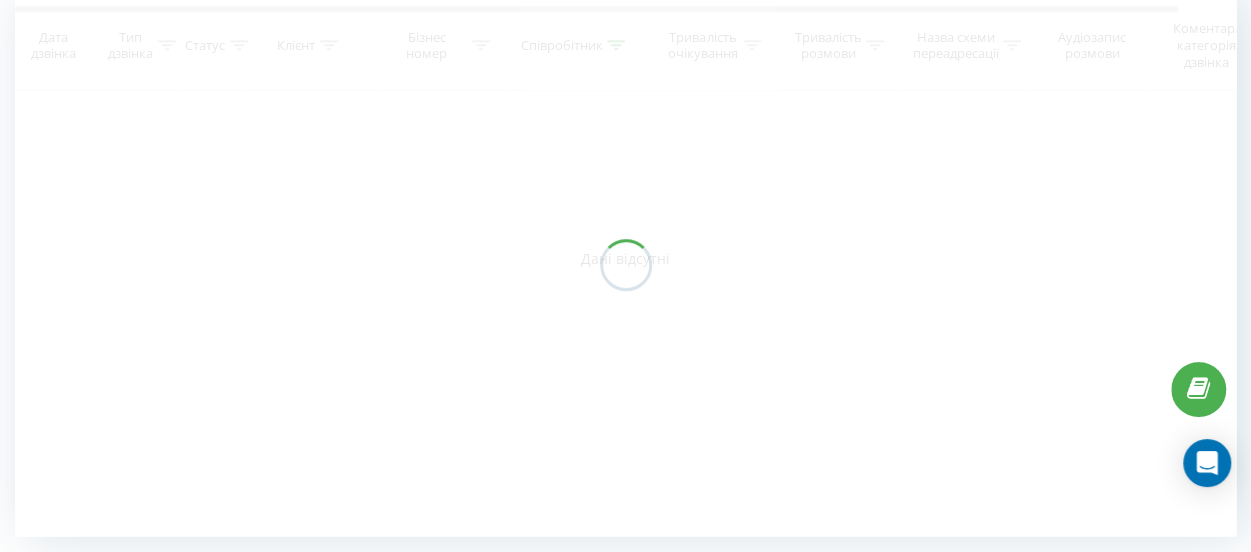 scroll, scrollTop: 868, scrollLeft: 0, axis: vertical 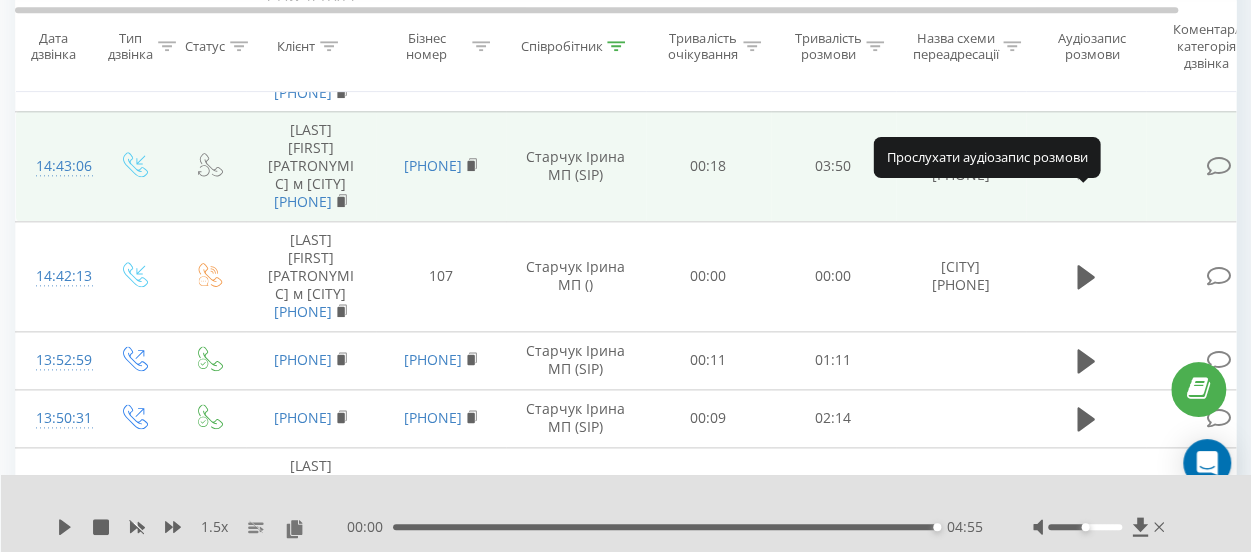 click 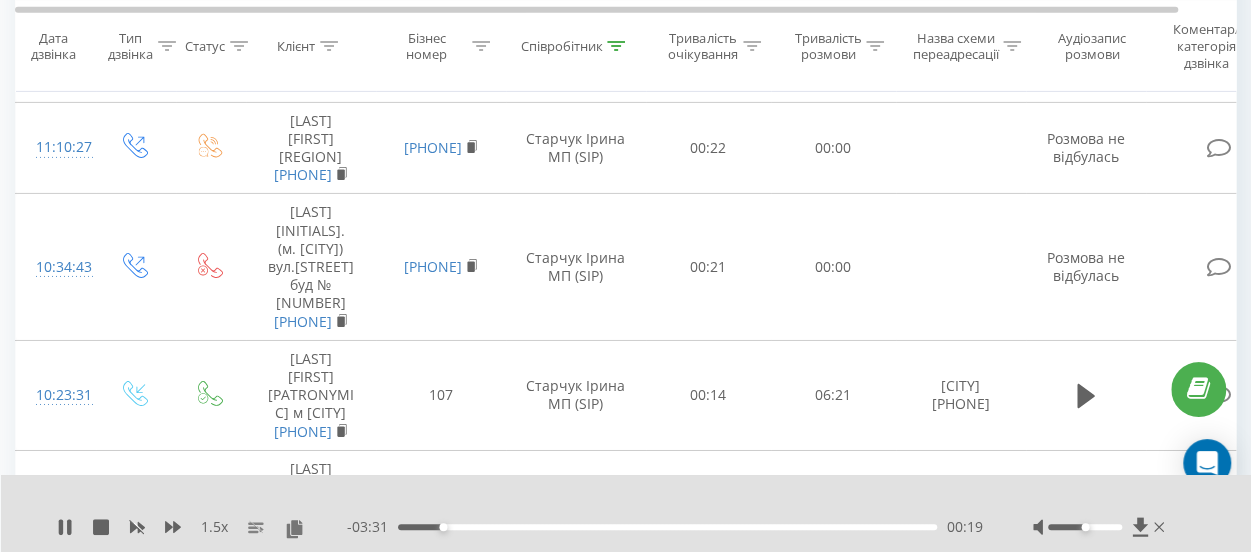scroll, scrollTop: 3168, scrollLeft: 0, axis: vertical 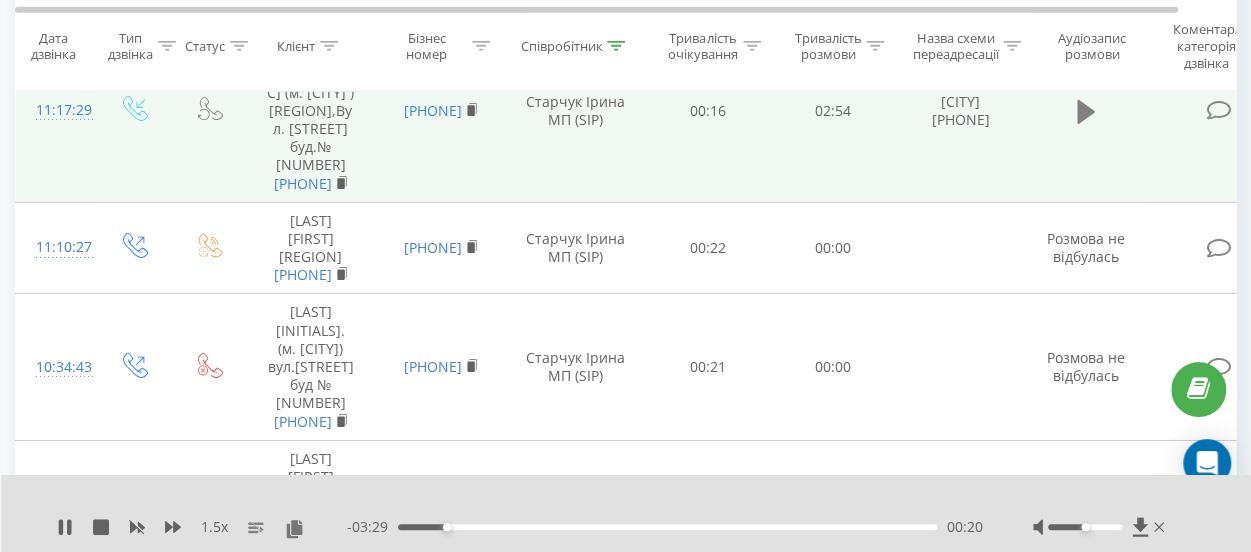 click 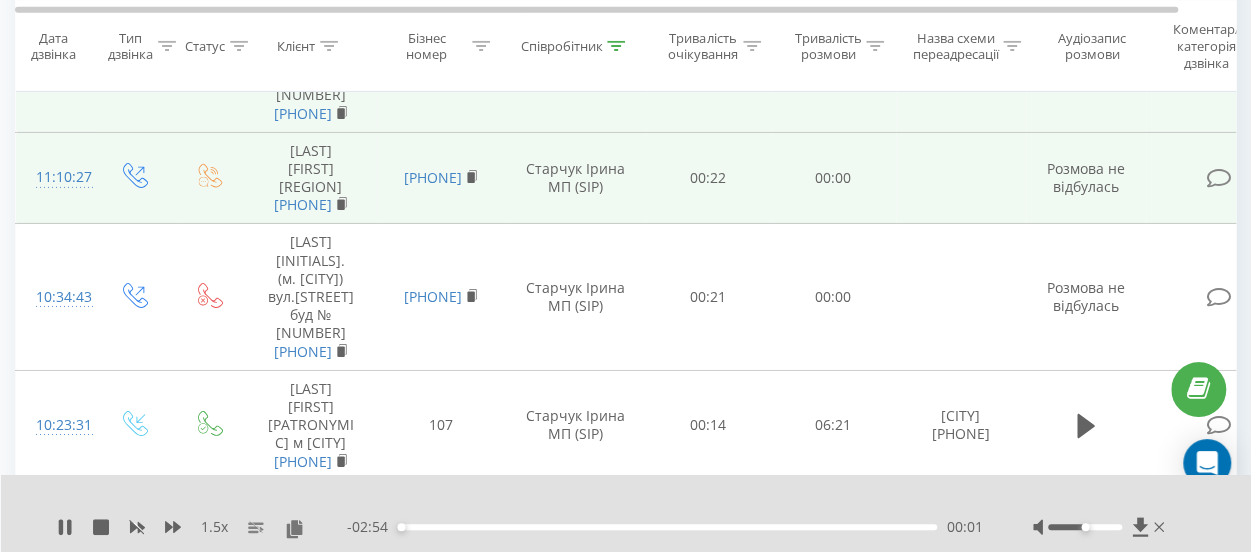 scroll, scrollTop: 3268, scrollLeft: 0, axis: vertical 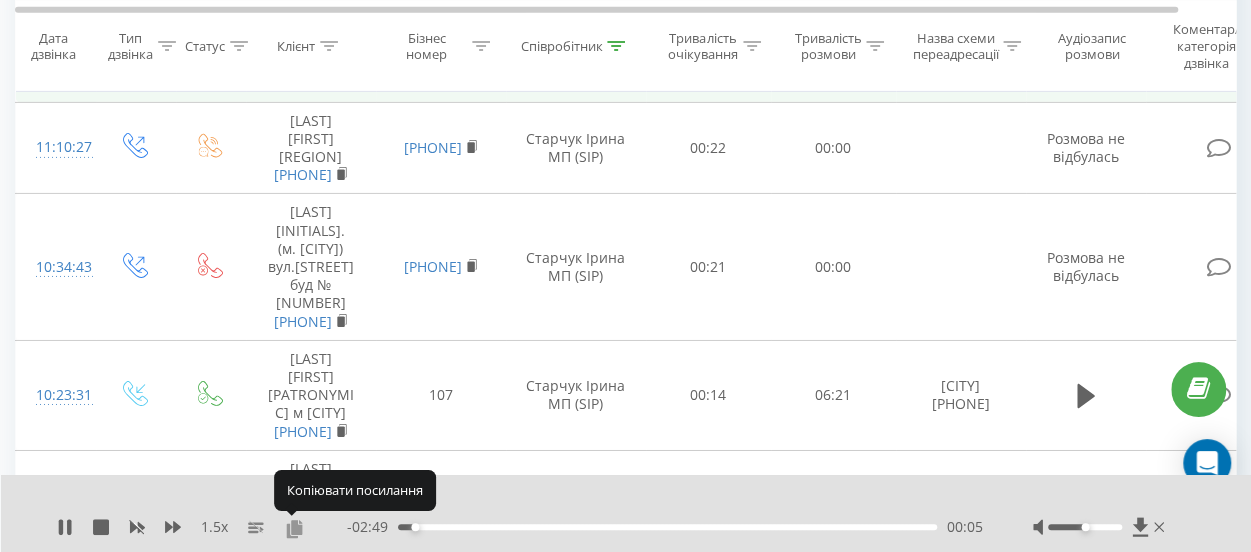 click at bounding box center [294, 528] 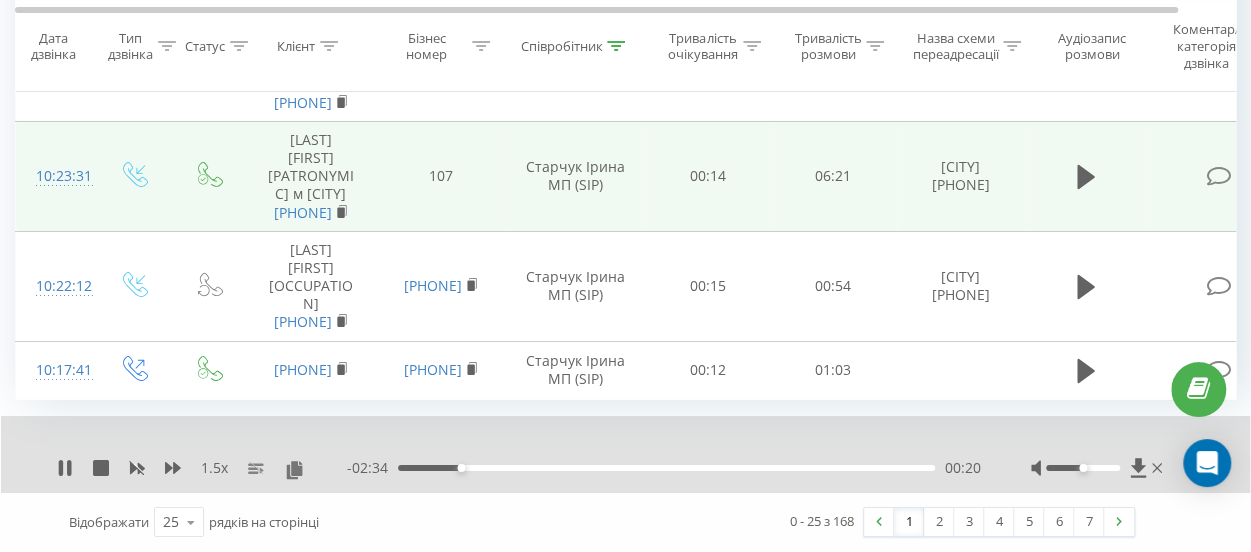 scroll, scrollTop: 3784, scrollLeft: 0, axis: vertical 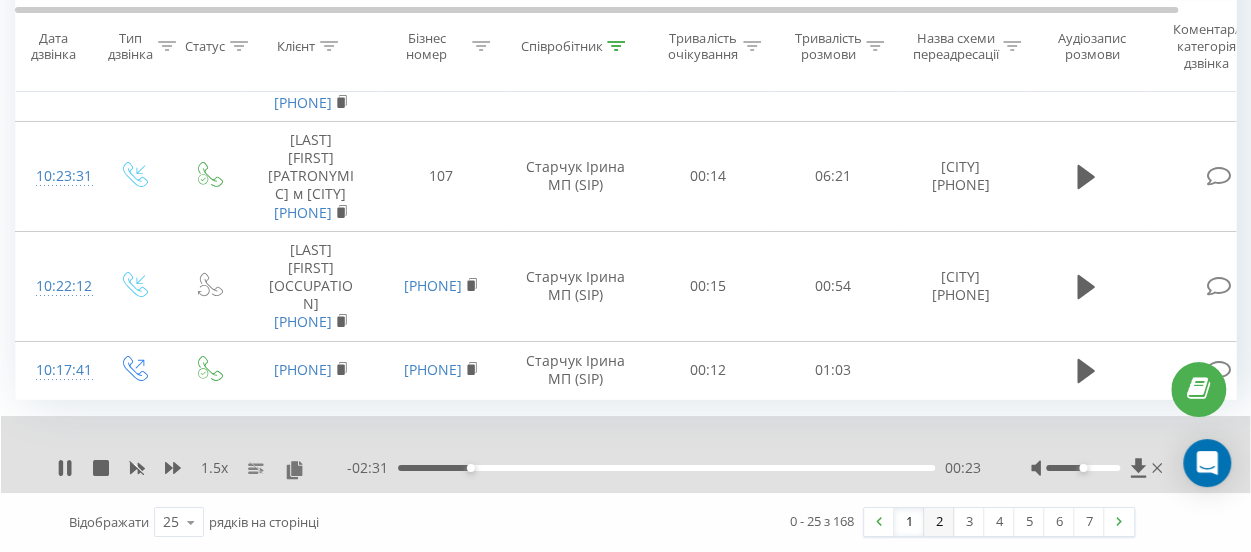 click on "2" at bounding box center [939, 522] 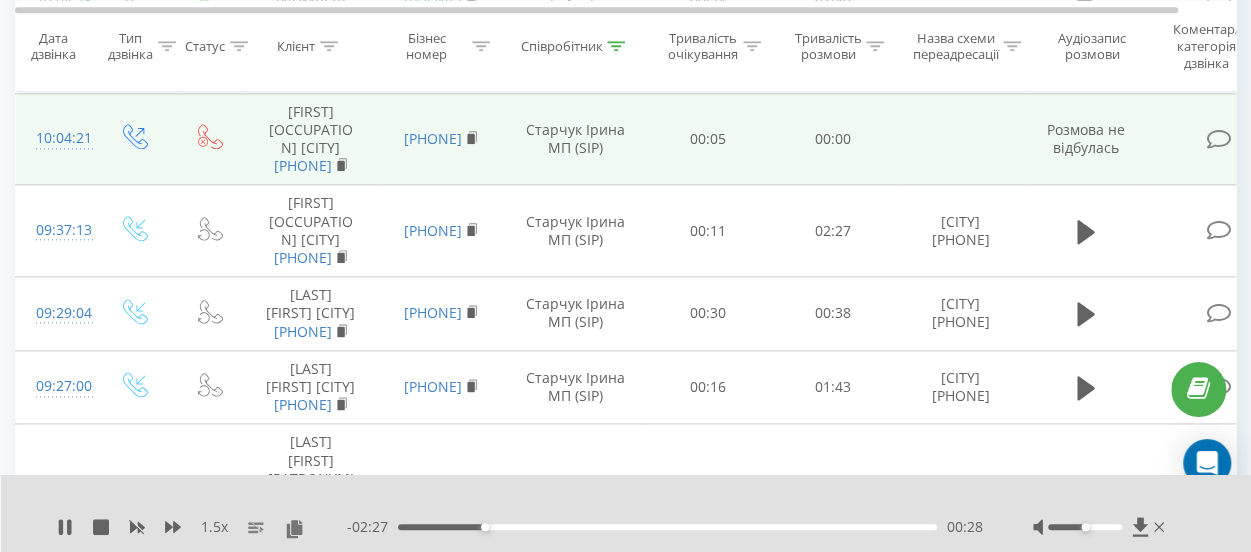 scroll, scrollTop: 1112, scrollLeft: 0, axis: vertical 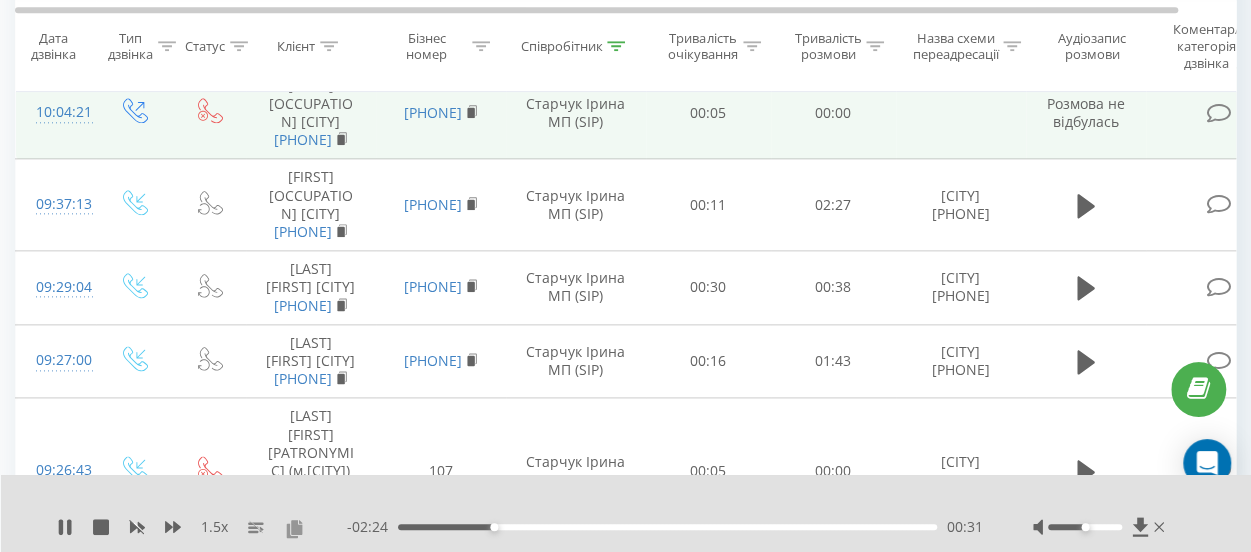 click at bounding box center (294, 528) 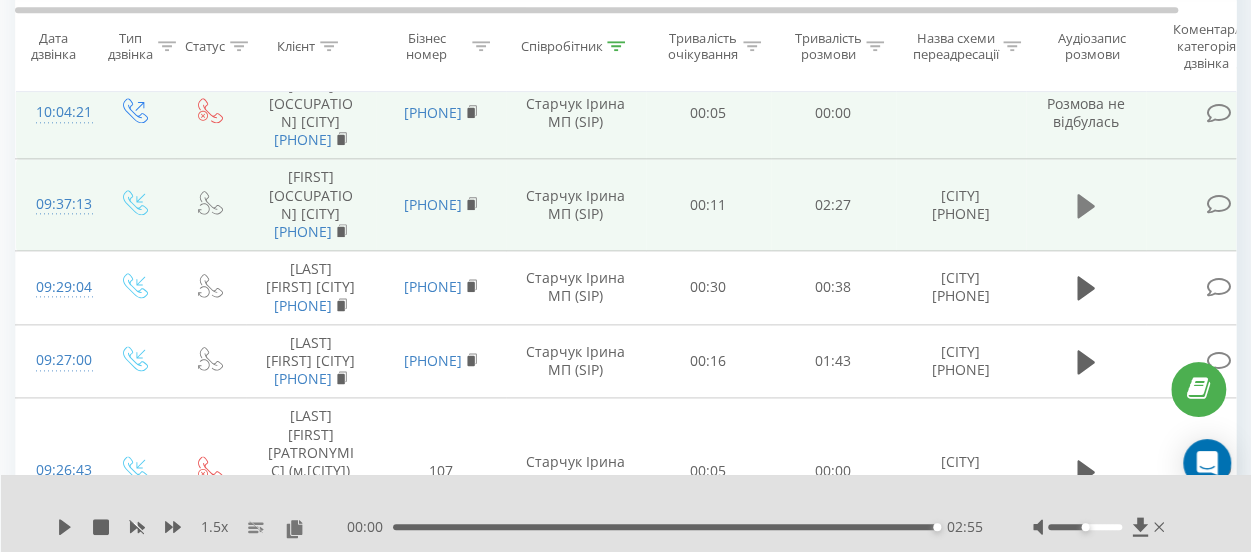 click 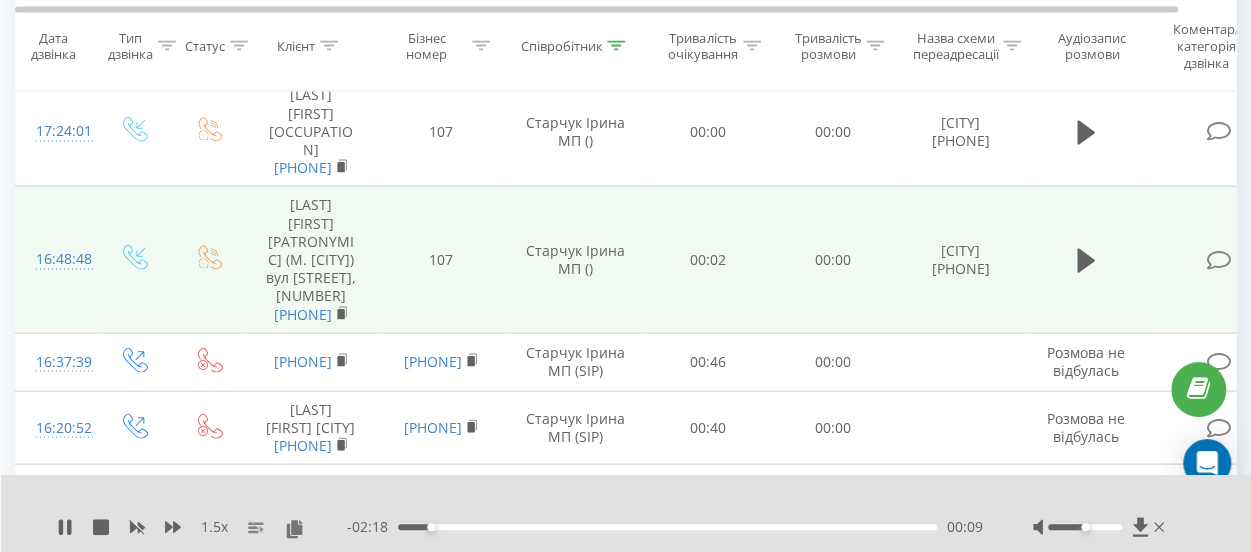 scroll, scrollTop: 1812, scrollLeft: 0, axis: vertical 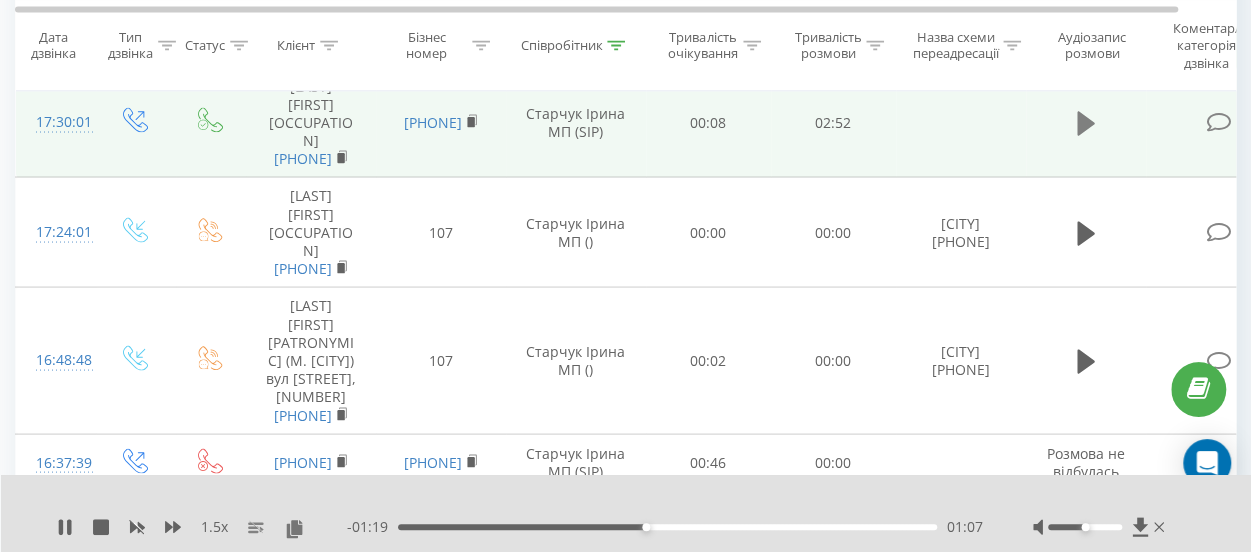 click 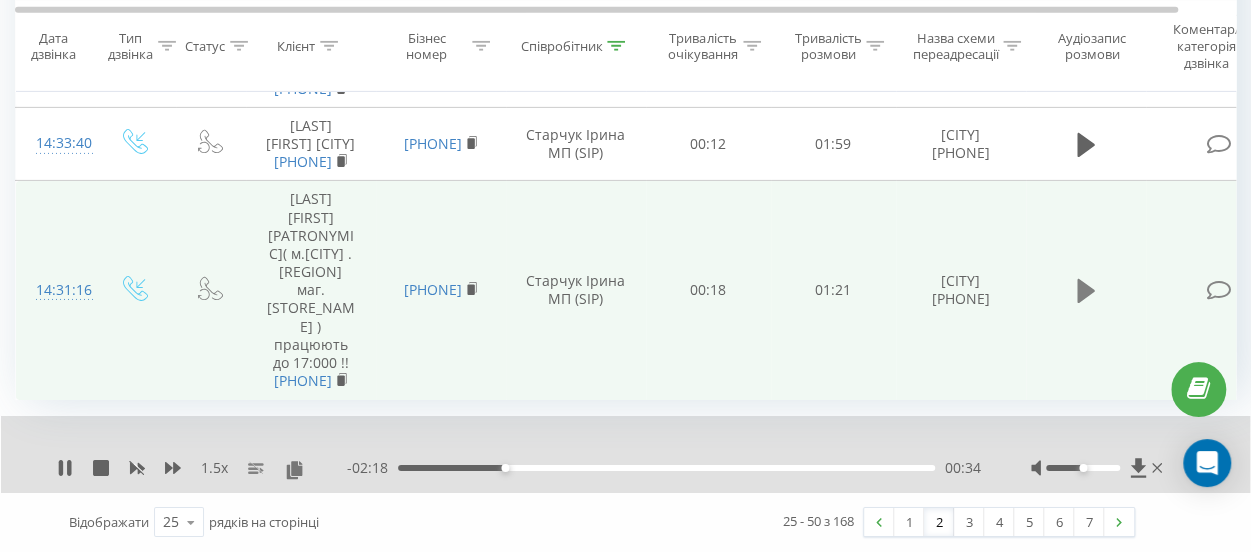 scroll, scrollTop: 3804, scrollLeft: 0, axis: vertical 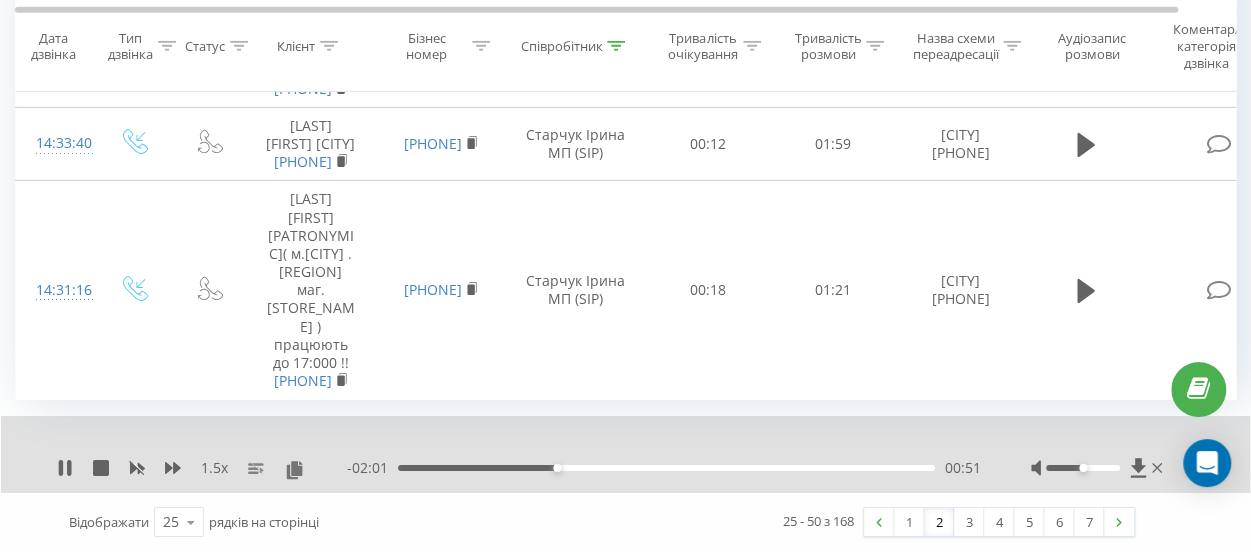 click on "2" at bounding box center (939, 522) 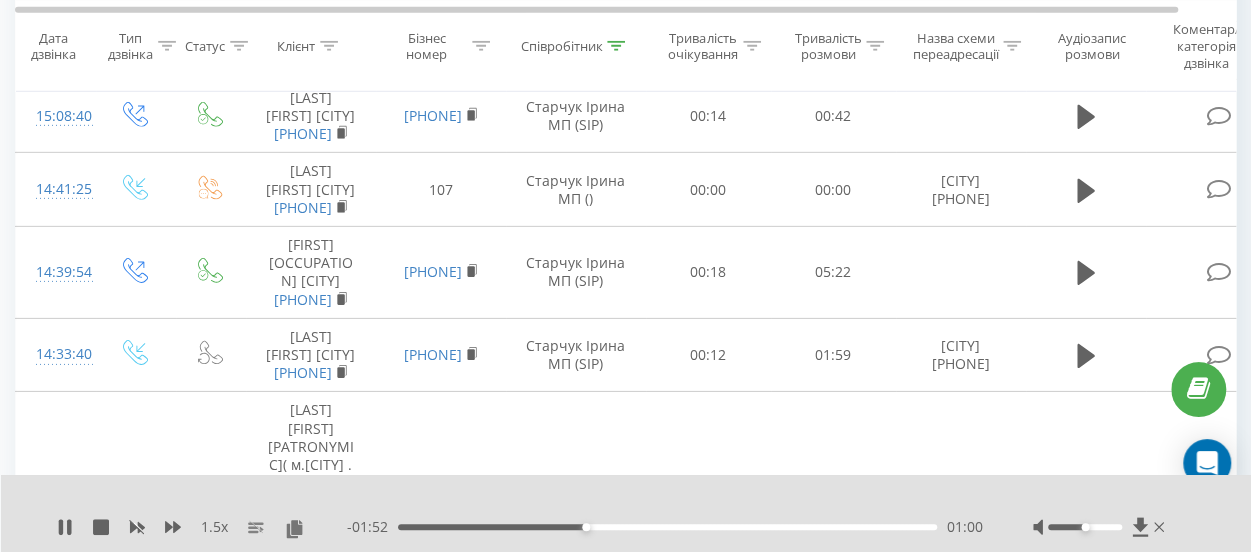 scroll, scrollTop: 2812, scrollLeft: 0, axis: vertical 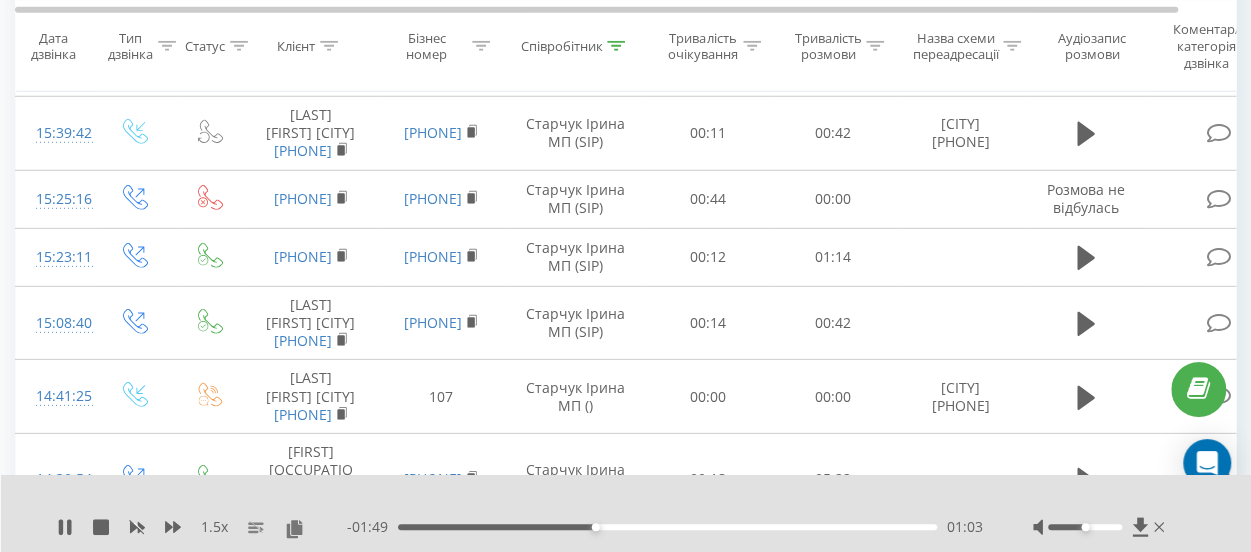 click at bounding box center (1086, -49) 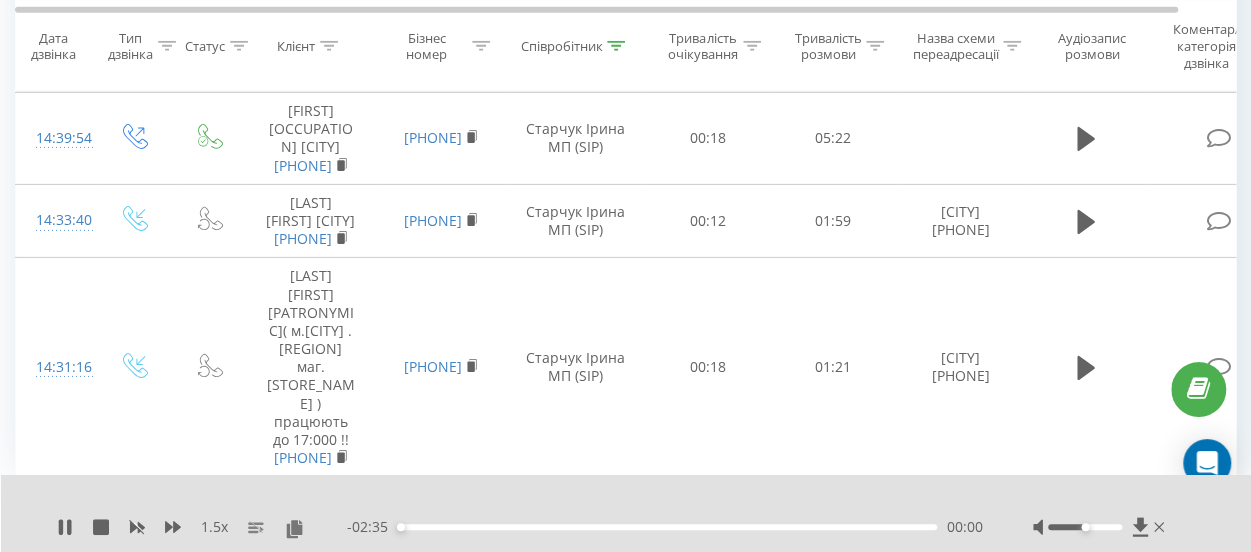 scroll, scrollTop: 3612, scrollLeft: 0, axis: vertical 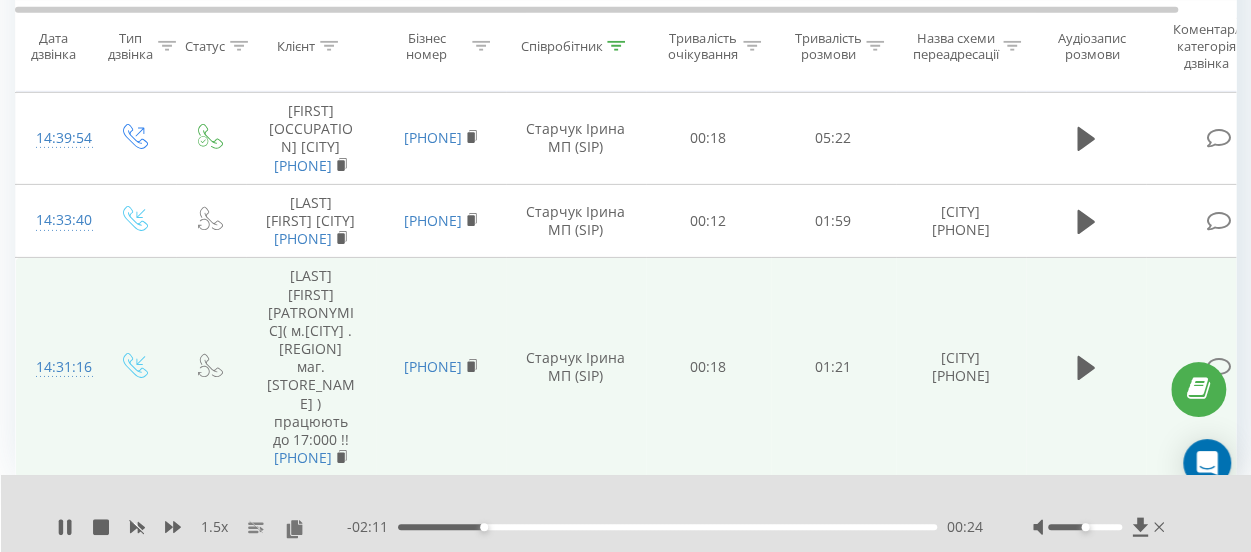 drag, startPoint x: 290, startPoint y: 524, endPoint x: 320, endPoint y: 407, distance: 120.784935 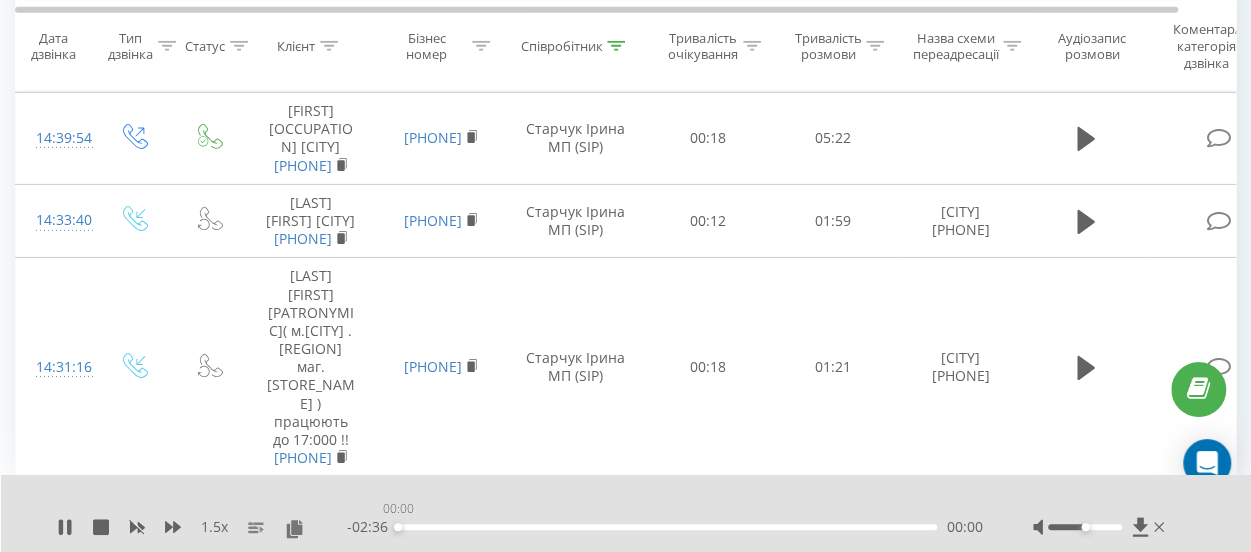 drag, startPoint x: 554, startPoint y: 526, endPoint x: 327, endPoint y: 515, distance: 227.26636 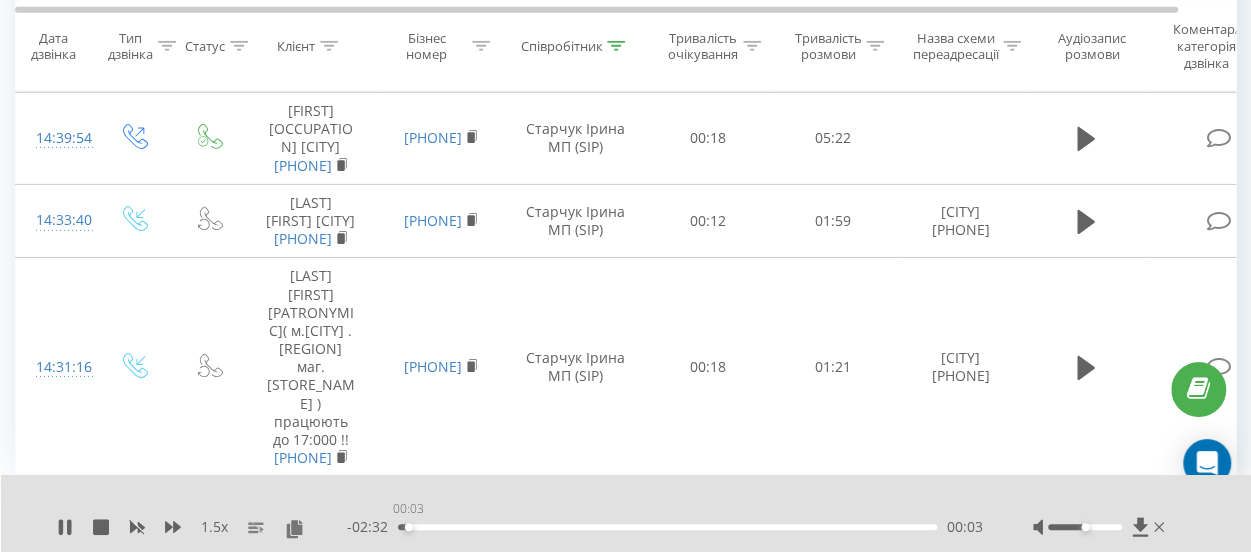 click on "00:03" at bounding box center (667, 527) 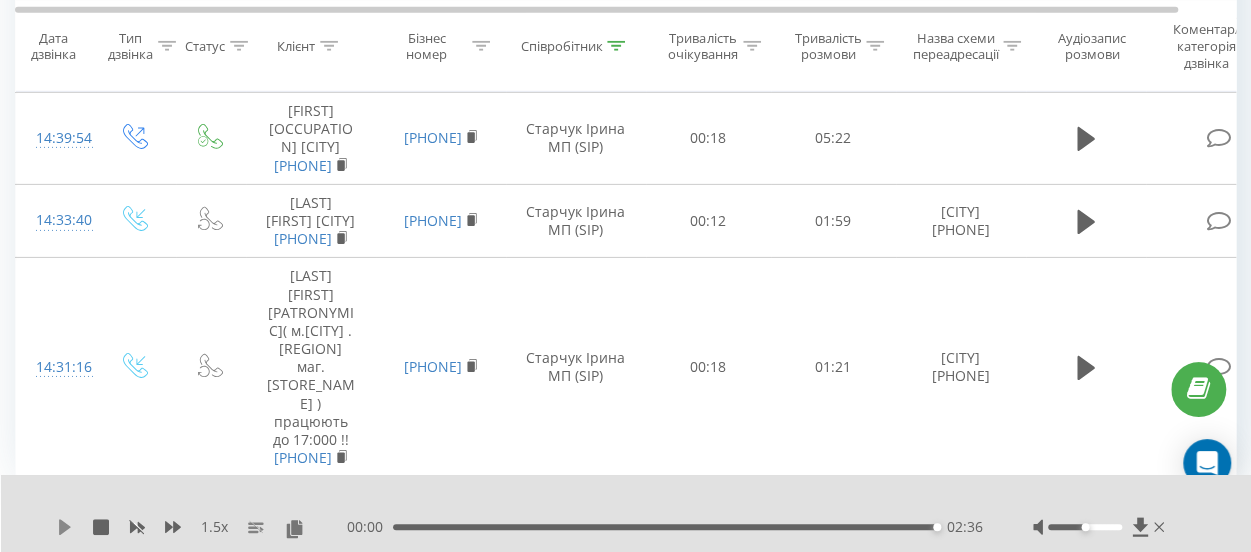 click 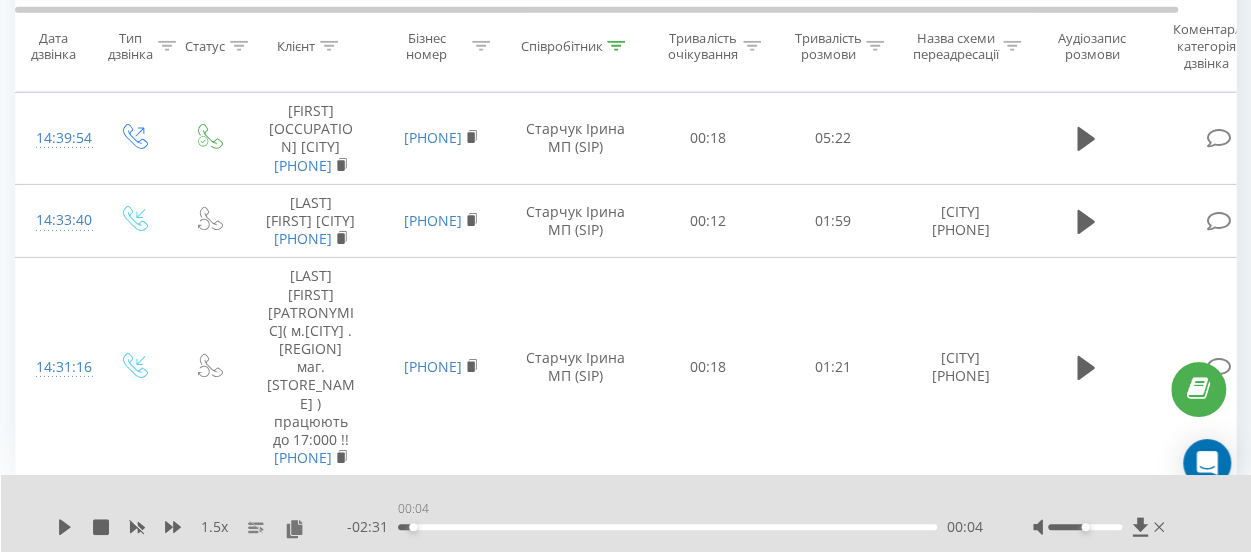 click on "00:04" at bounding box center [667, 527] 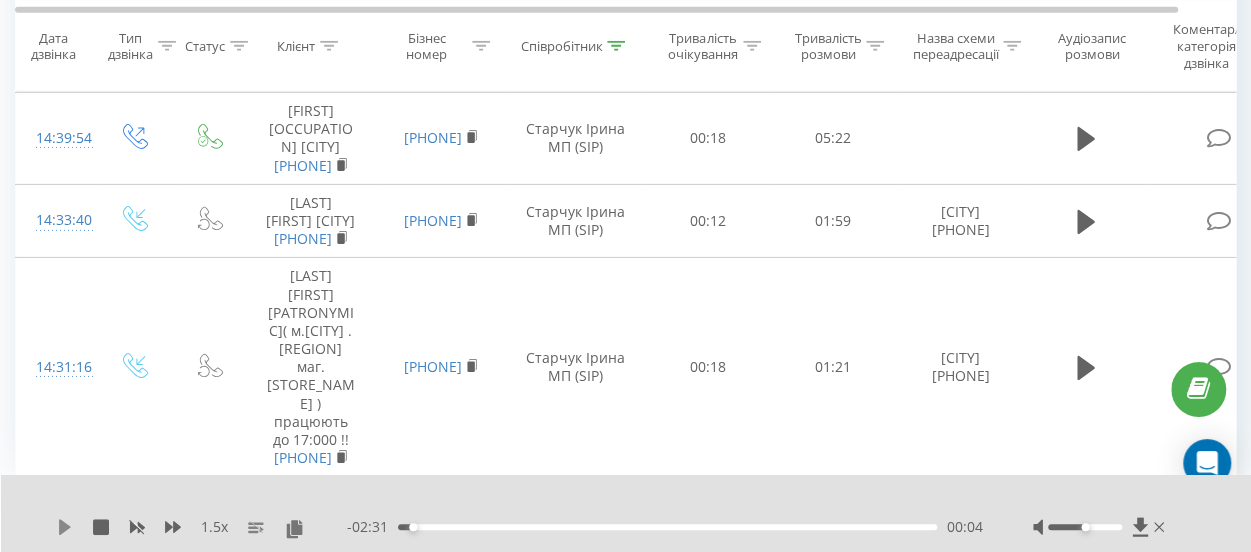 click 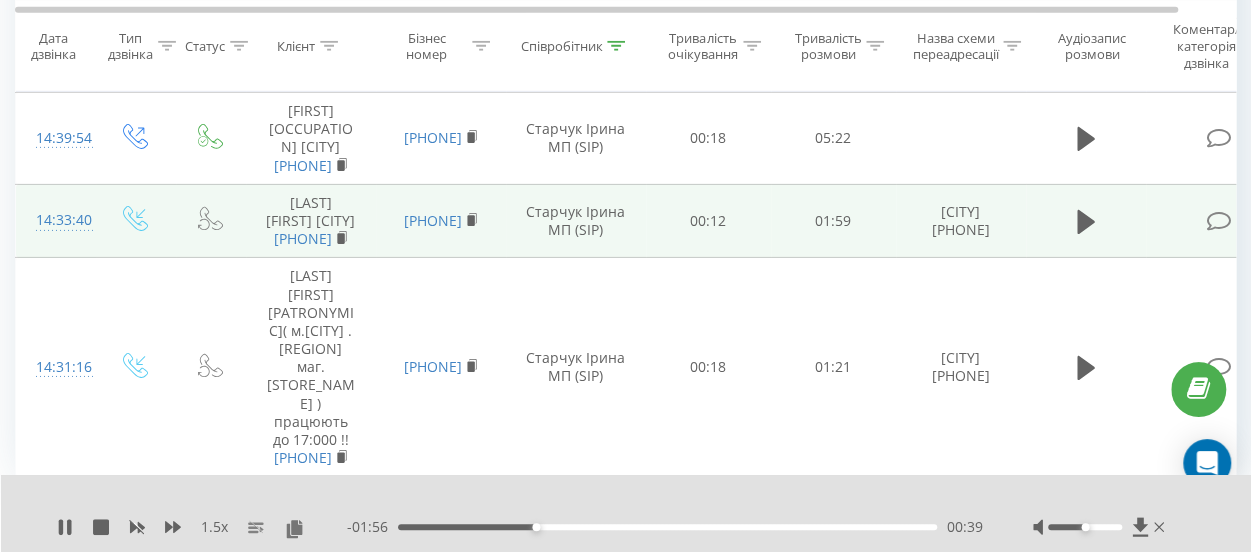 scroll, scrollTop: 3526, scrollLeft: 0, axis: vertical 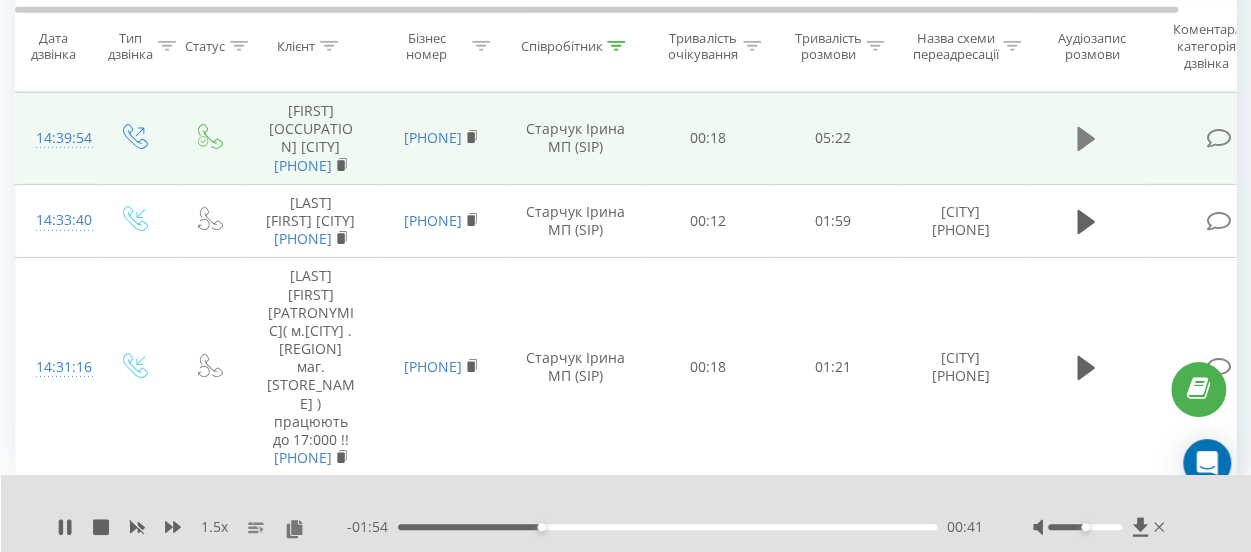 click 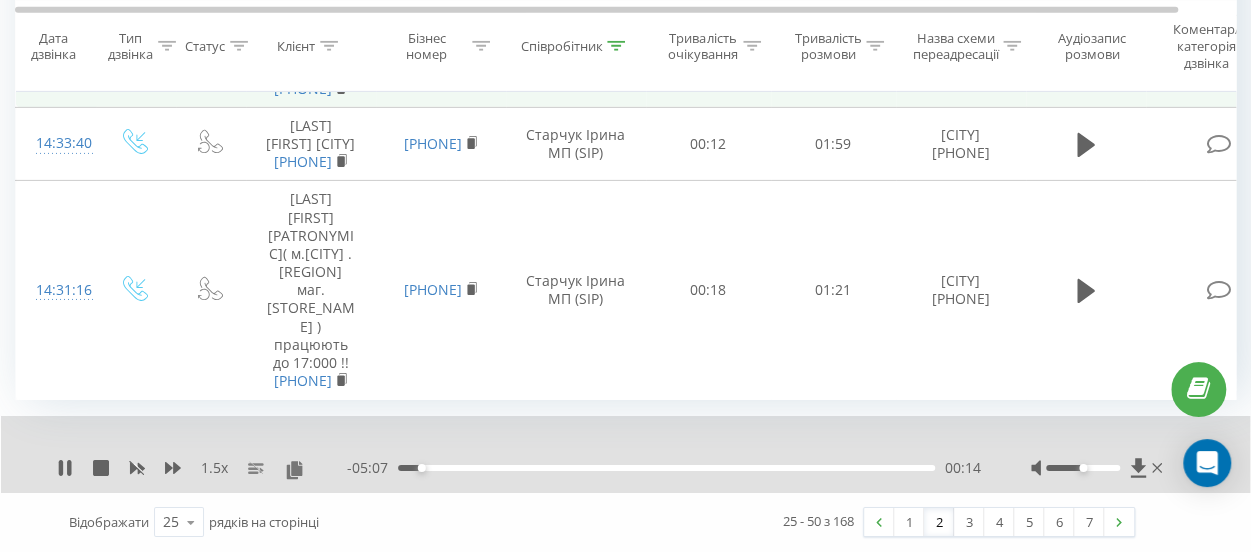 scroll, scrollTop: 3726, scrollLeft: 0, axis: vertical 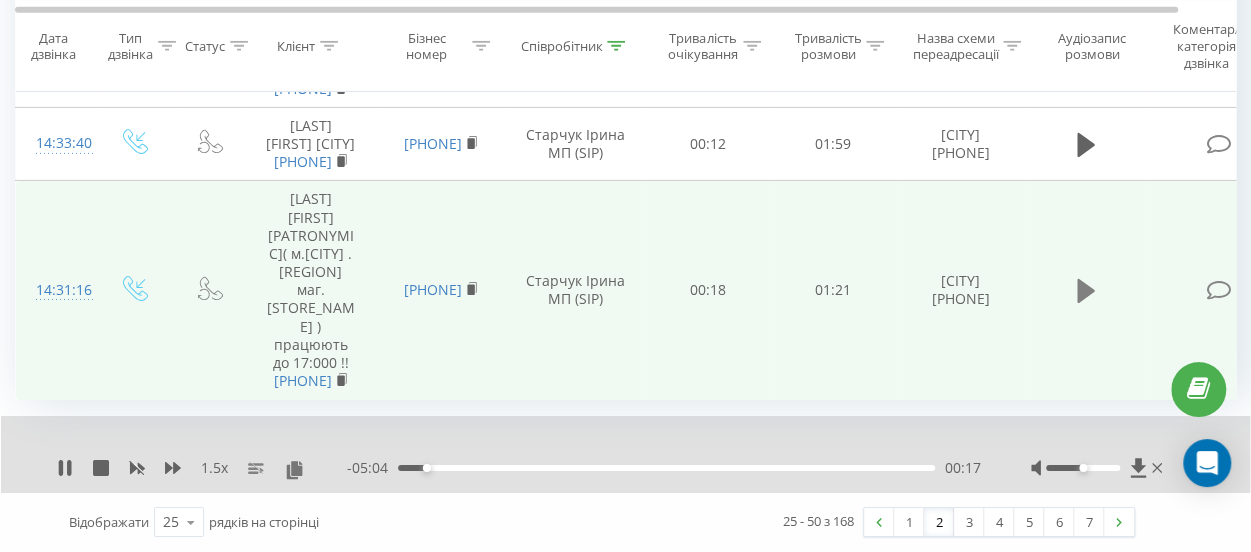 click 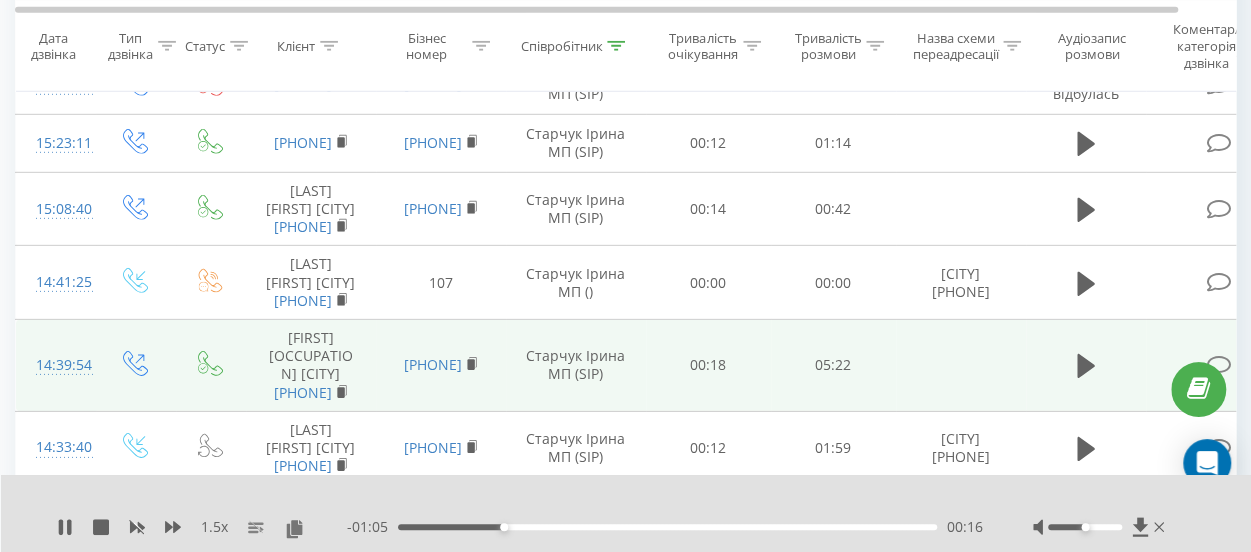 scroll, scrollTop: 2726, scrollLeft: 0, axis: vertical 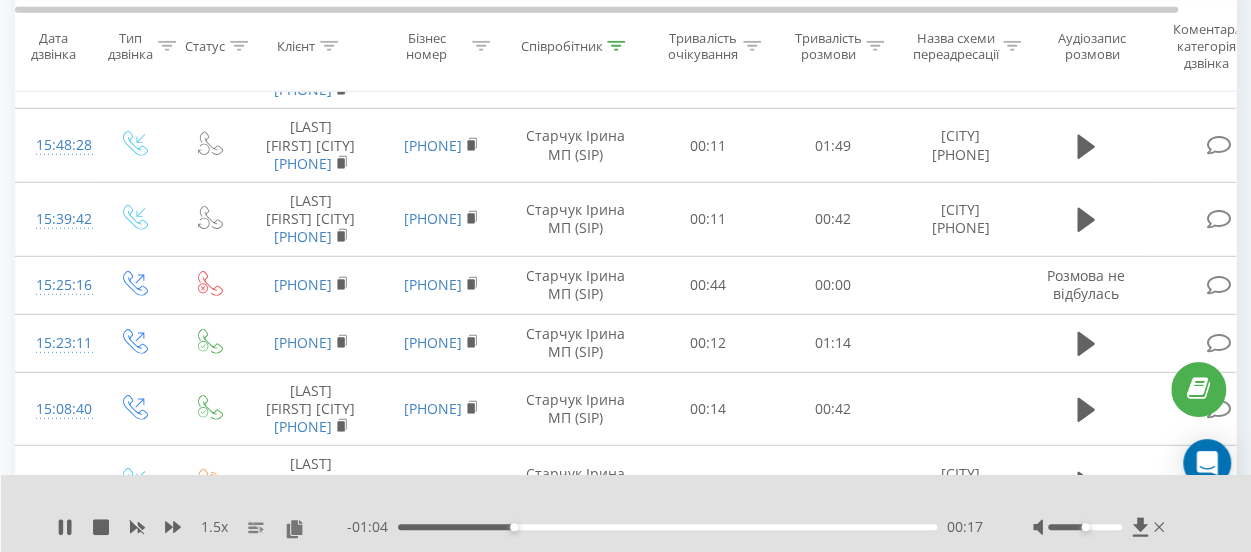 click 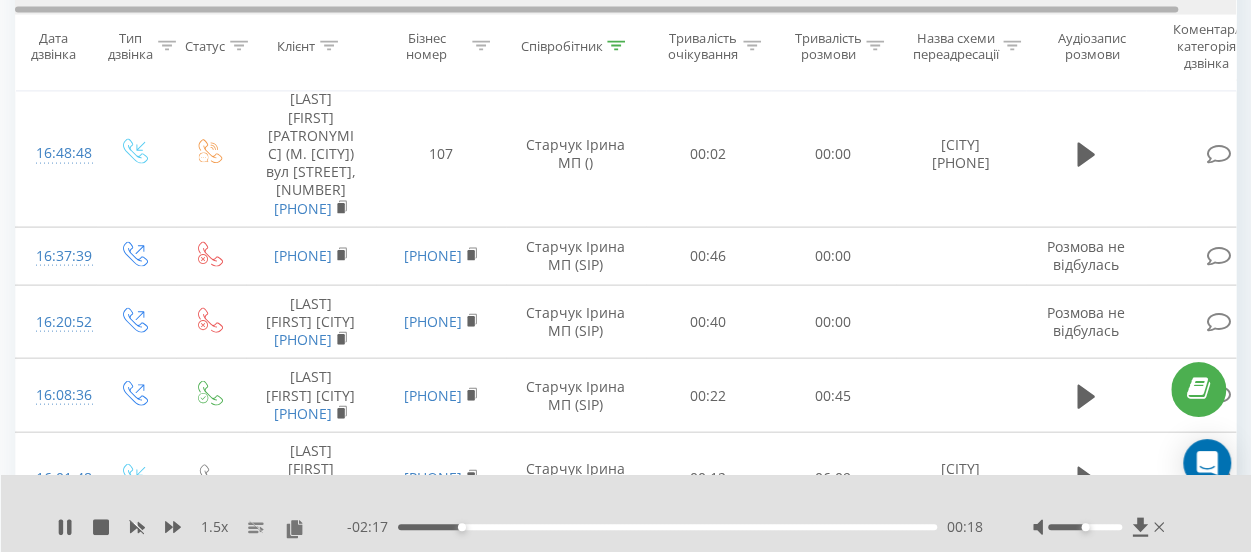 scroll, scrollTop: 2026, scrollLeft: 0, axis: vertical 